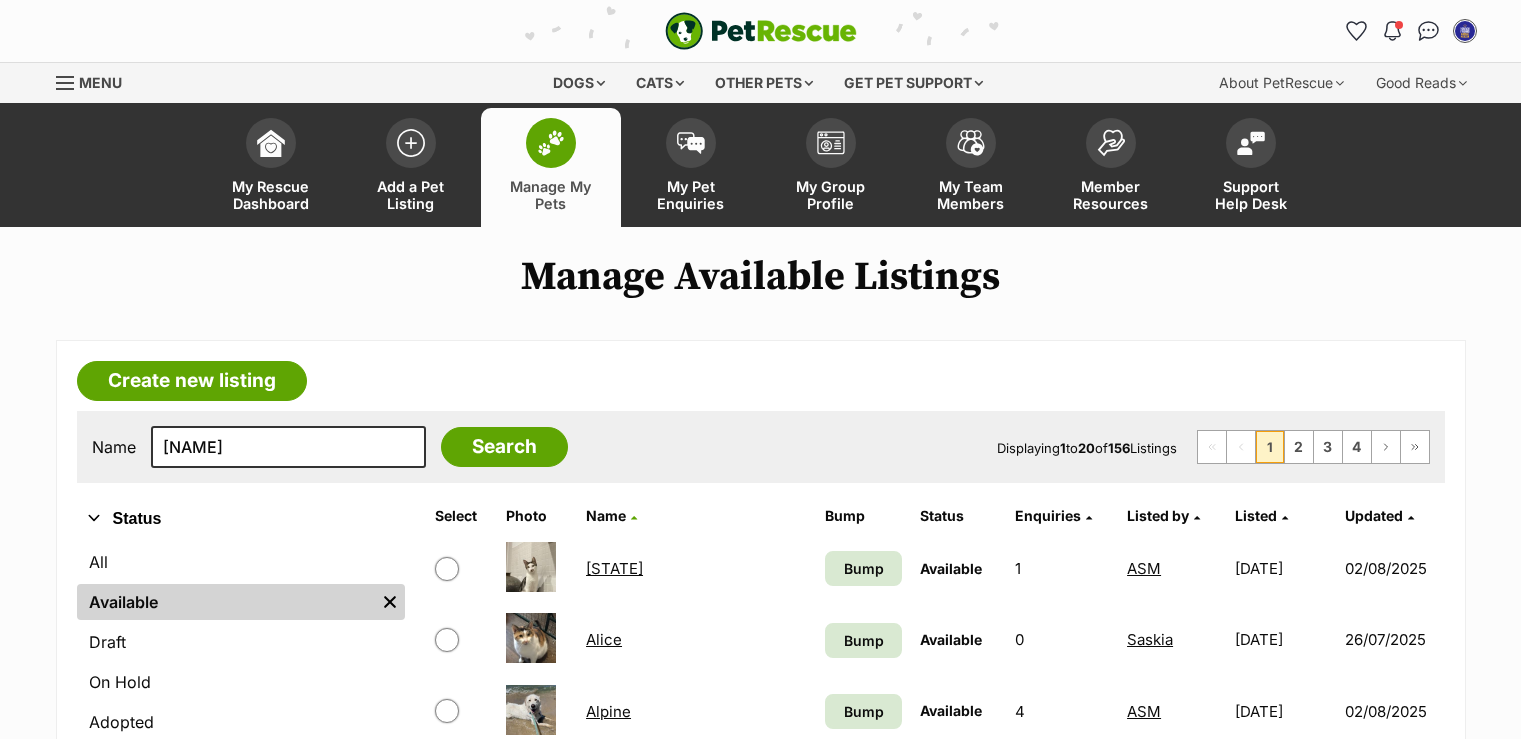 scroll, scrollTop: 0, scrollLeft: 0, axis: both 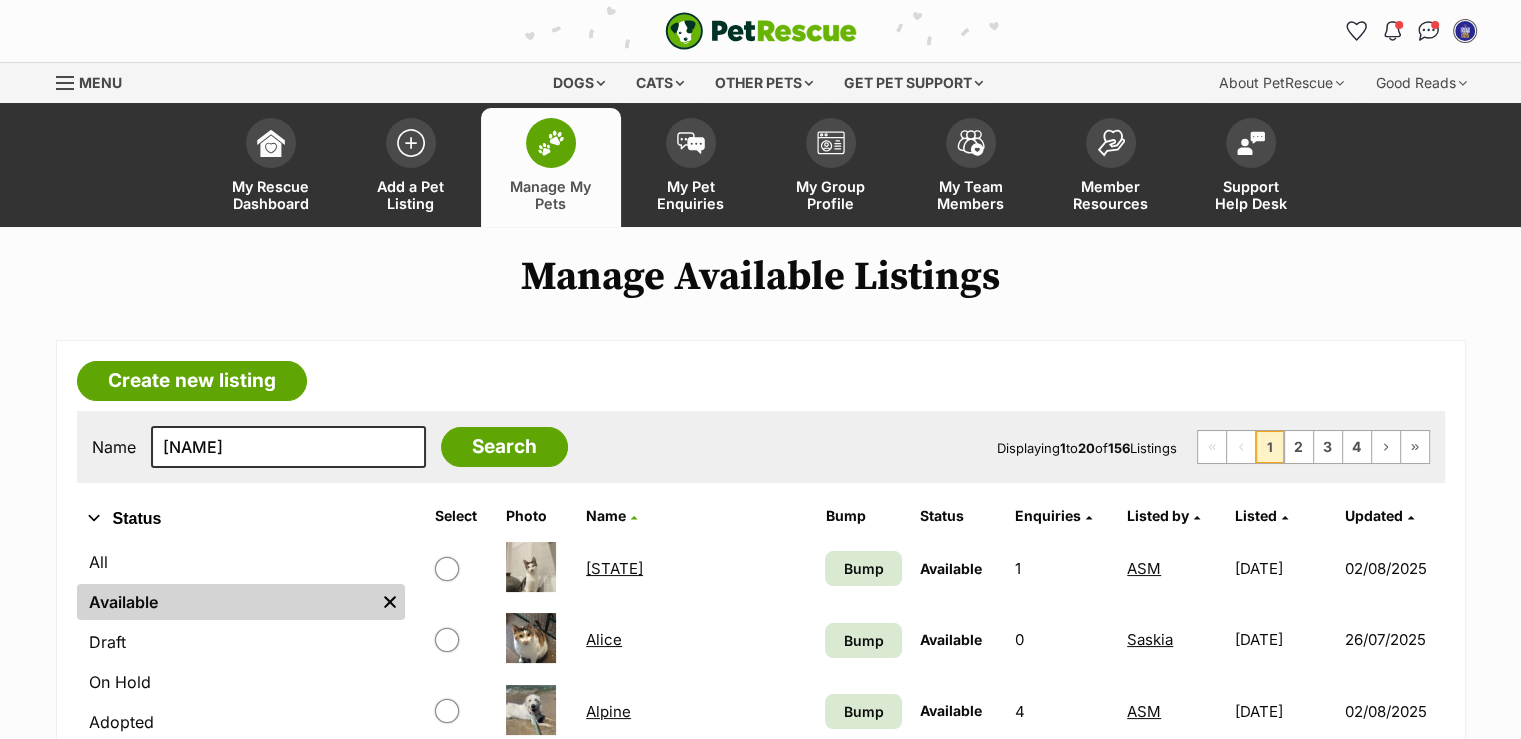 type on "[NAME]" 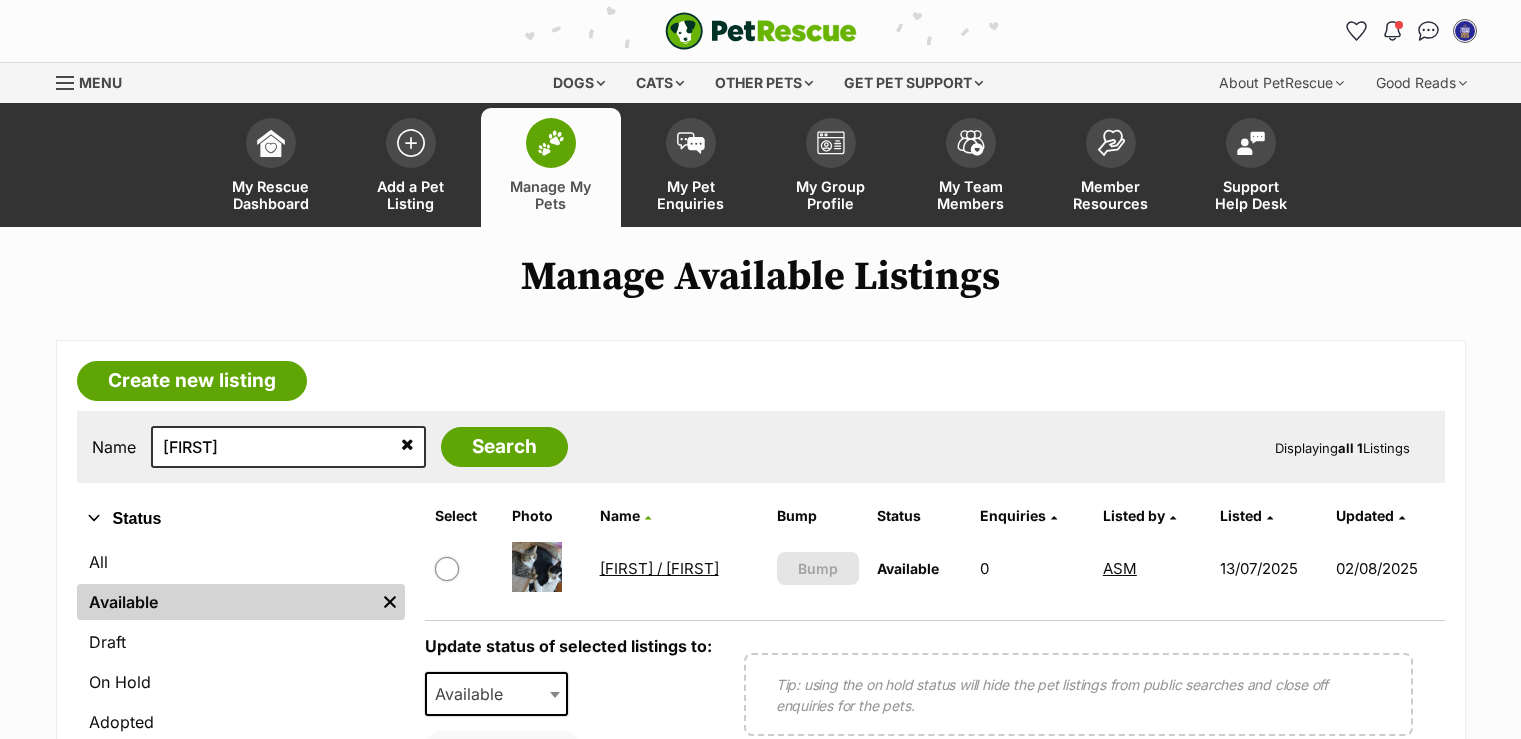scroll, scrollTop: 0, scrollLeft: 0, axis: both 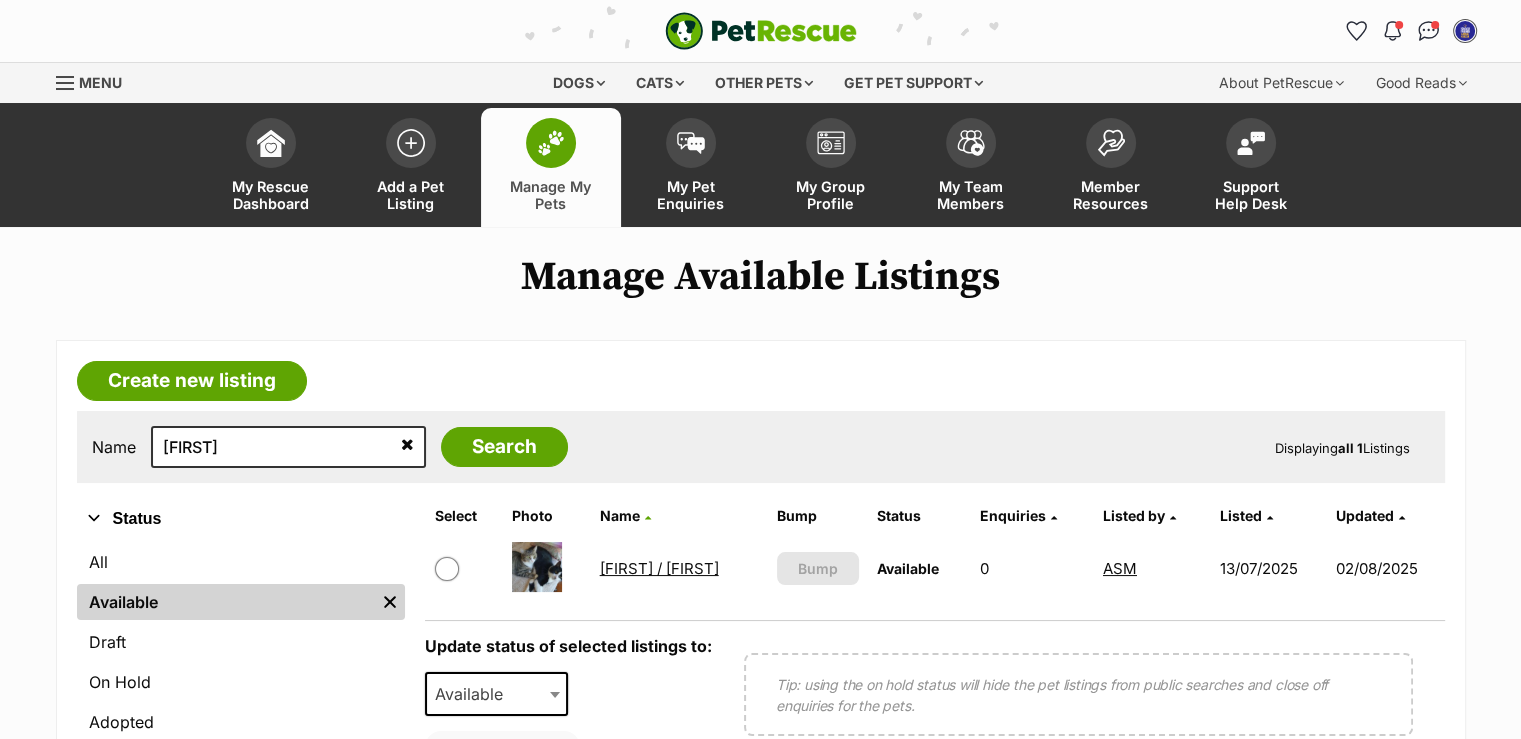 click on "Miguel / Sarah" at bounding box center (659, 568) 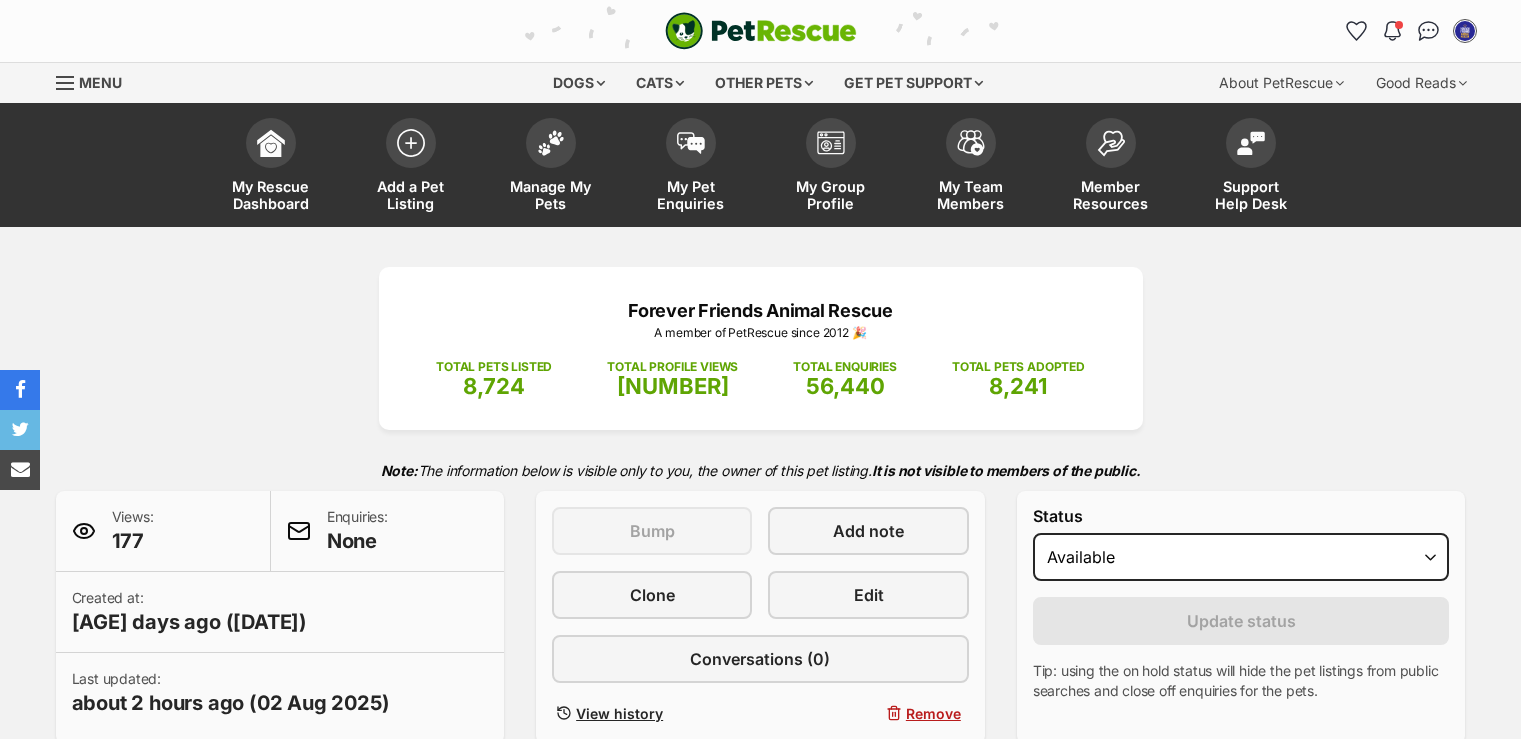 scroll, scrollTop: 0, scrollLeft: 0, axis: both 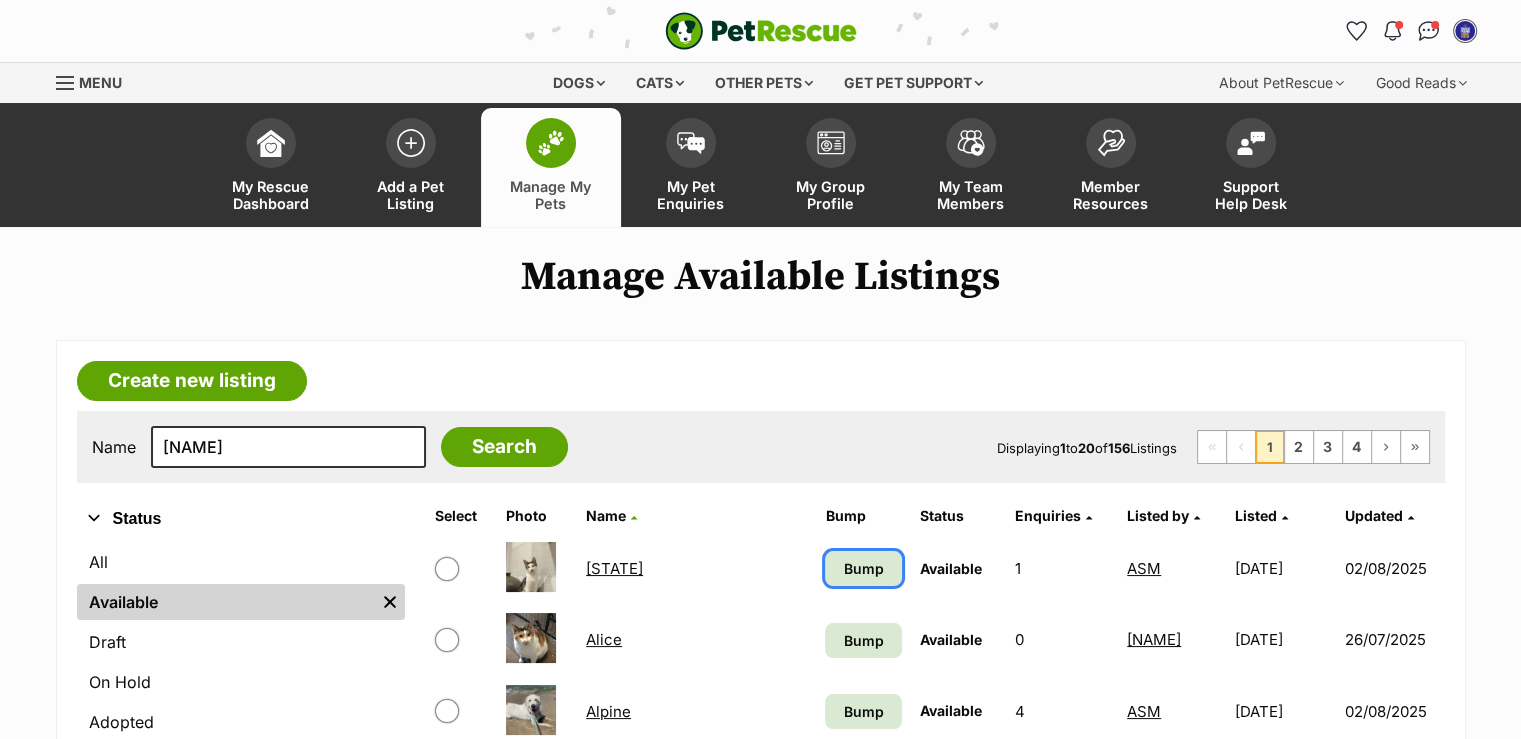 click on "Bump" at bounding box center (864, 568) 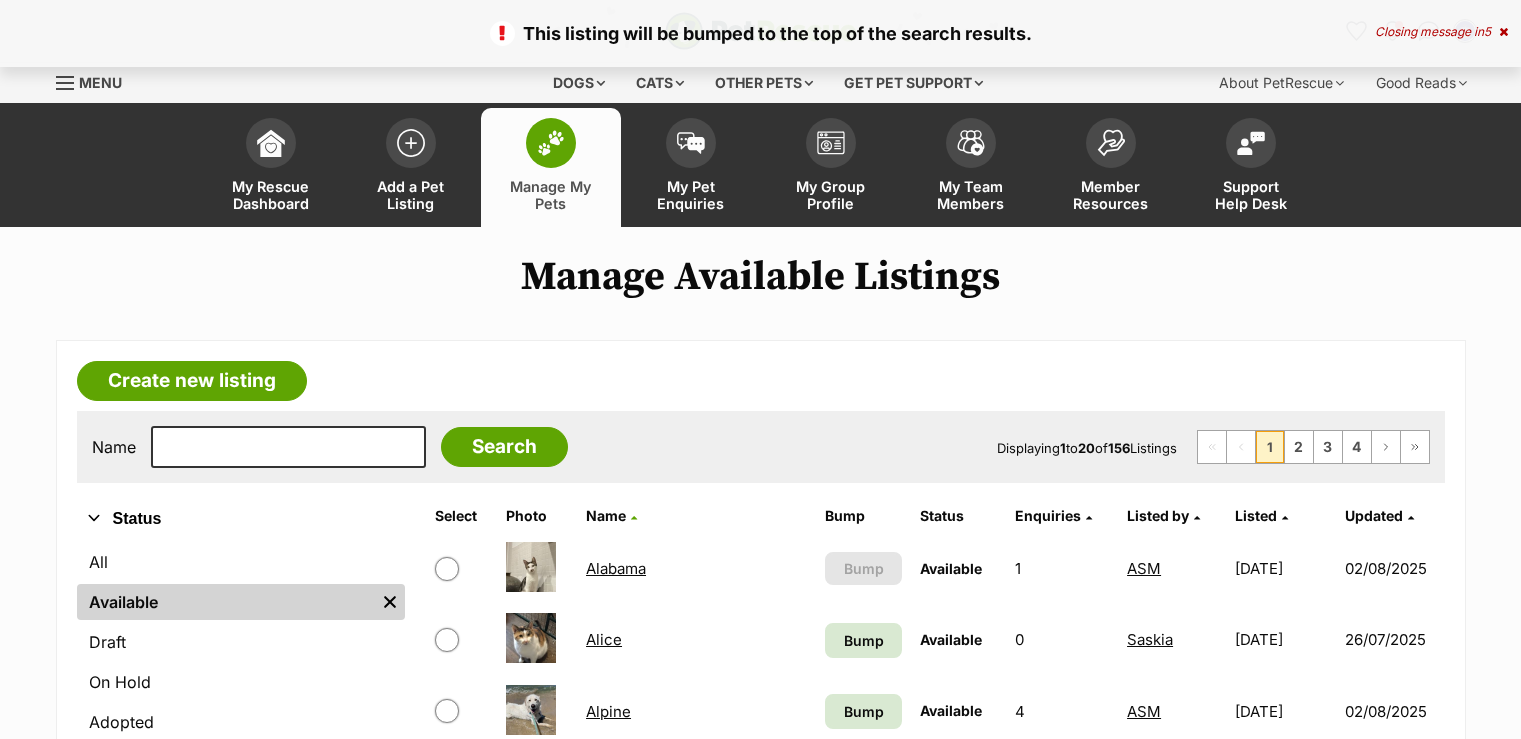 scroll, scrollTop: 0, scrollLeft: 0, axis: both 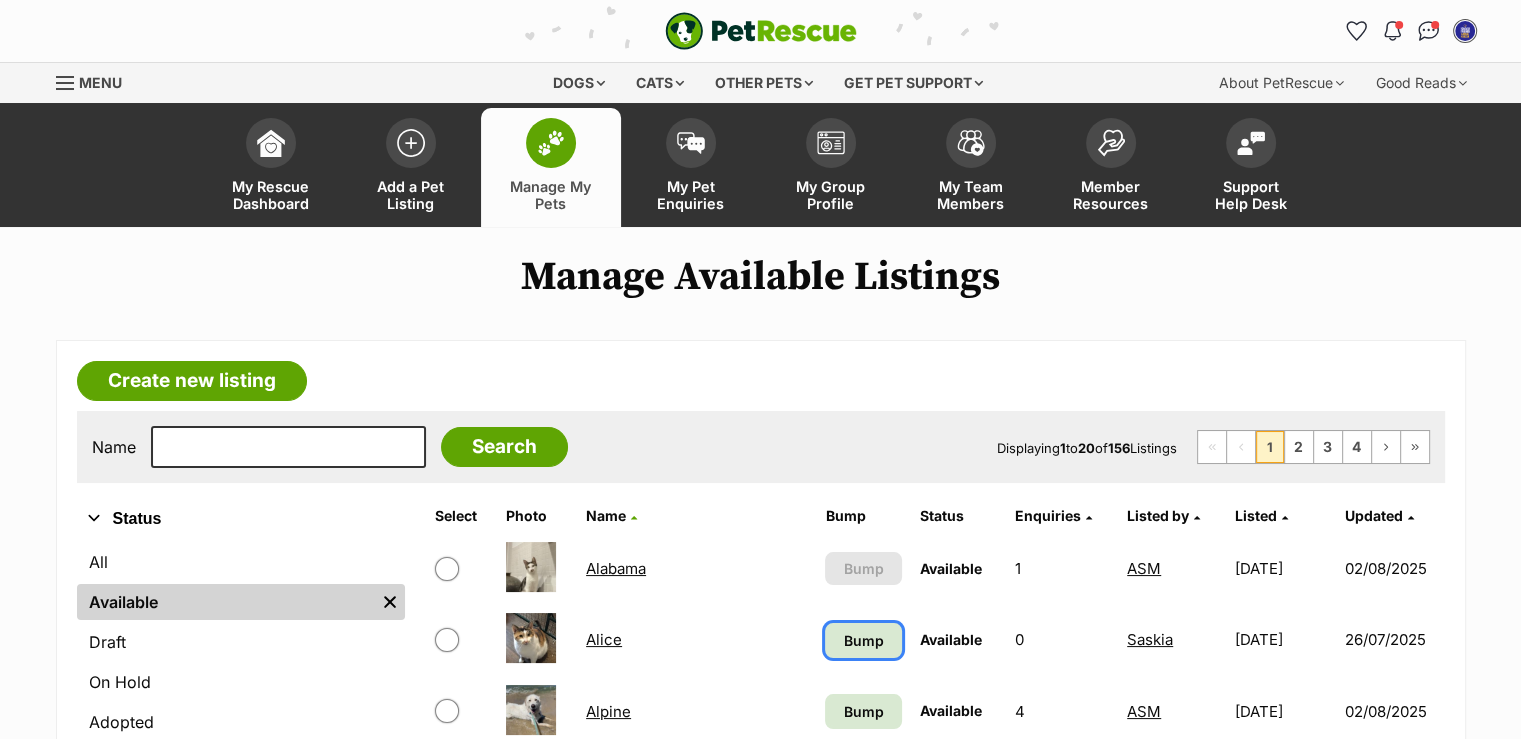 click on "Bump" at bounding box center [863, 640] 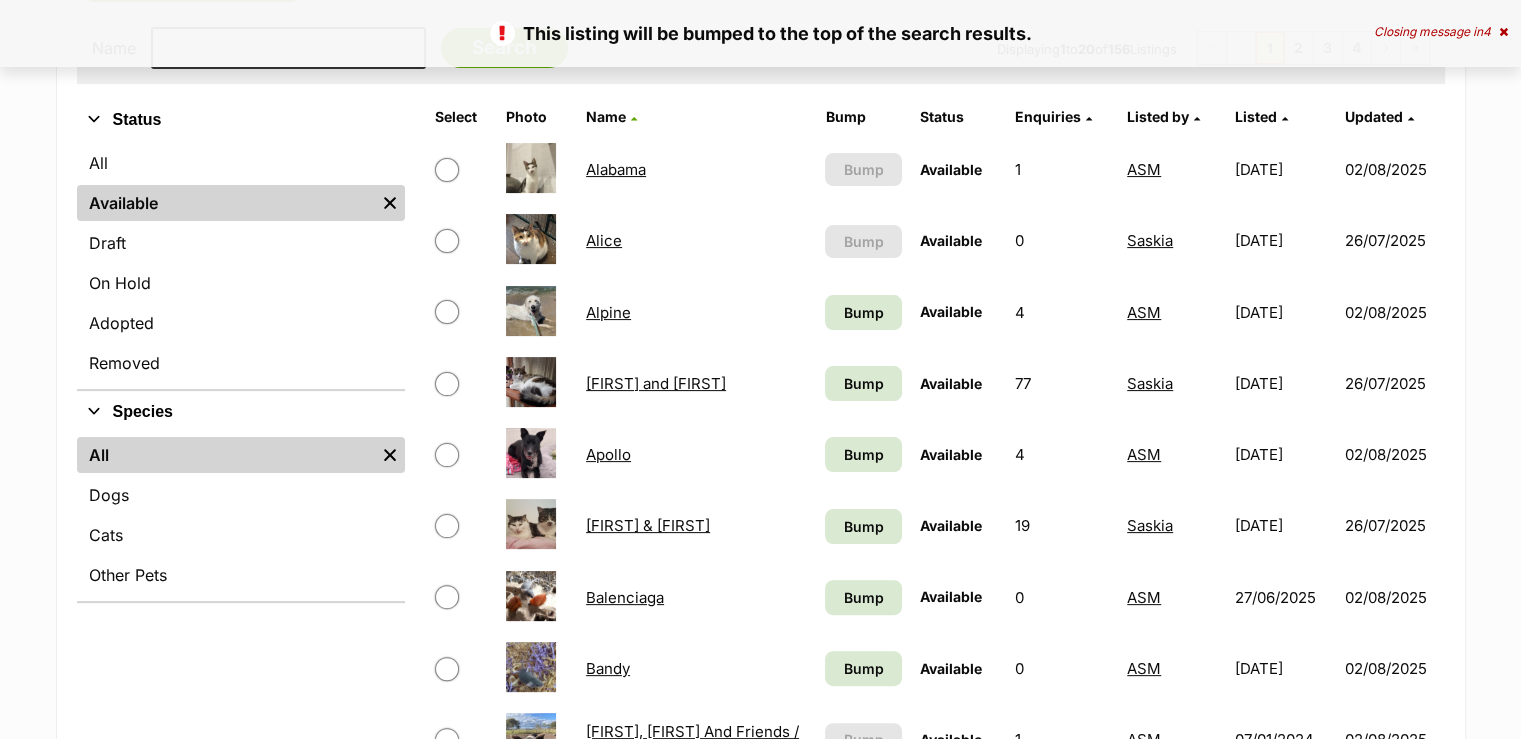 scroll, scrollTop: 0, scrollLeft: 0, axis: both 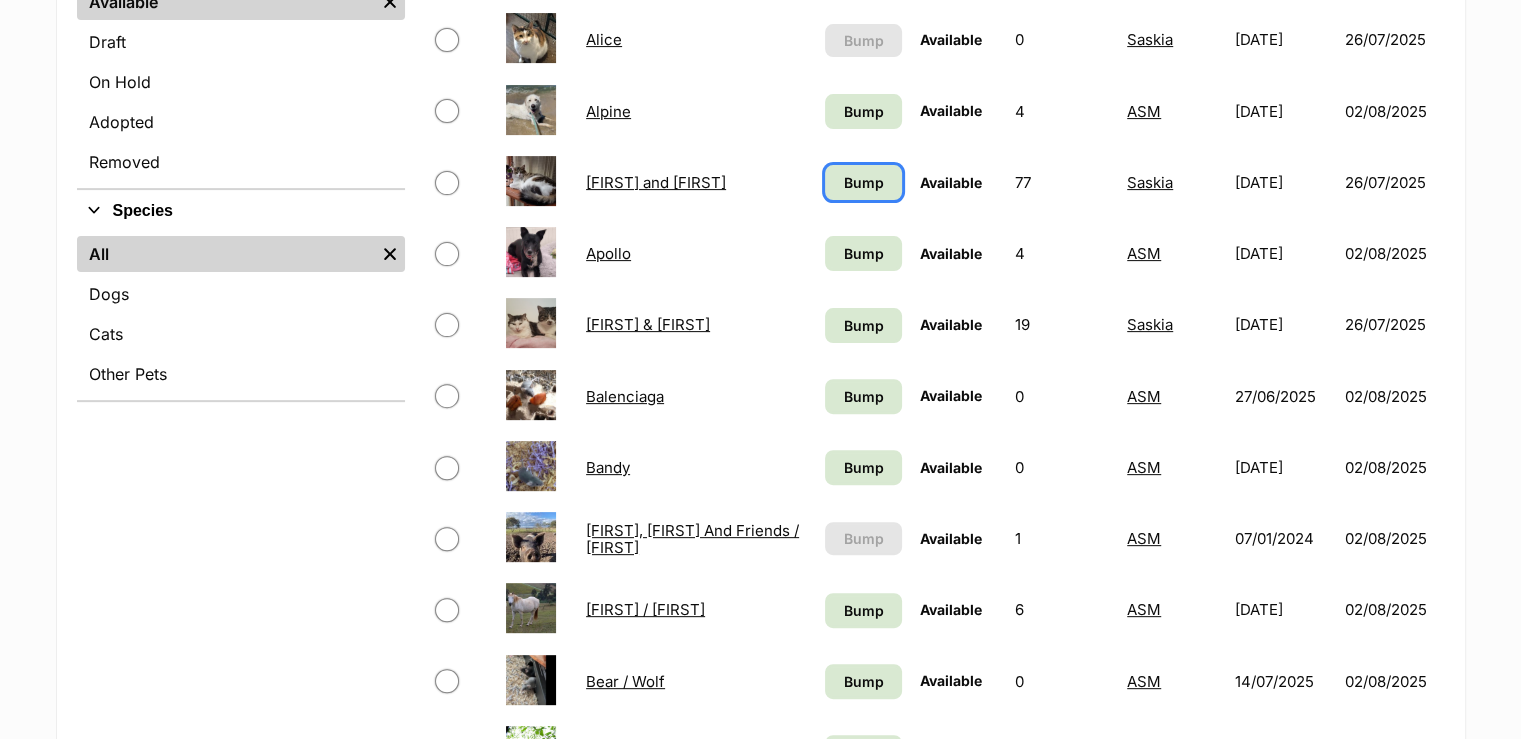 click on "Bump" at bounding box center [864, 182] 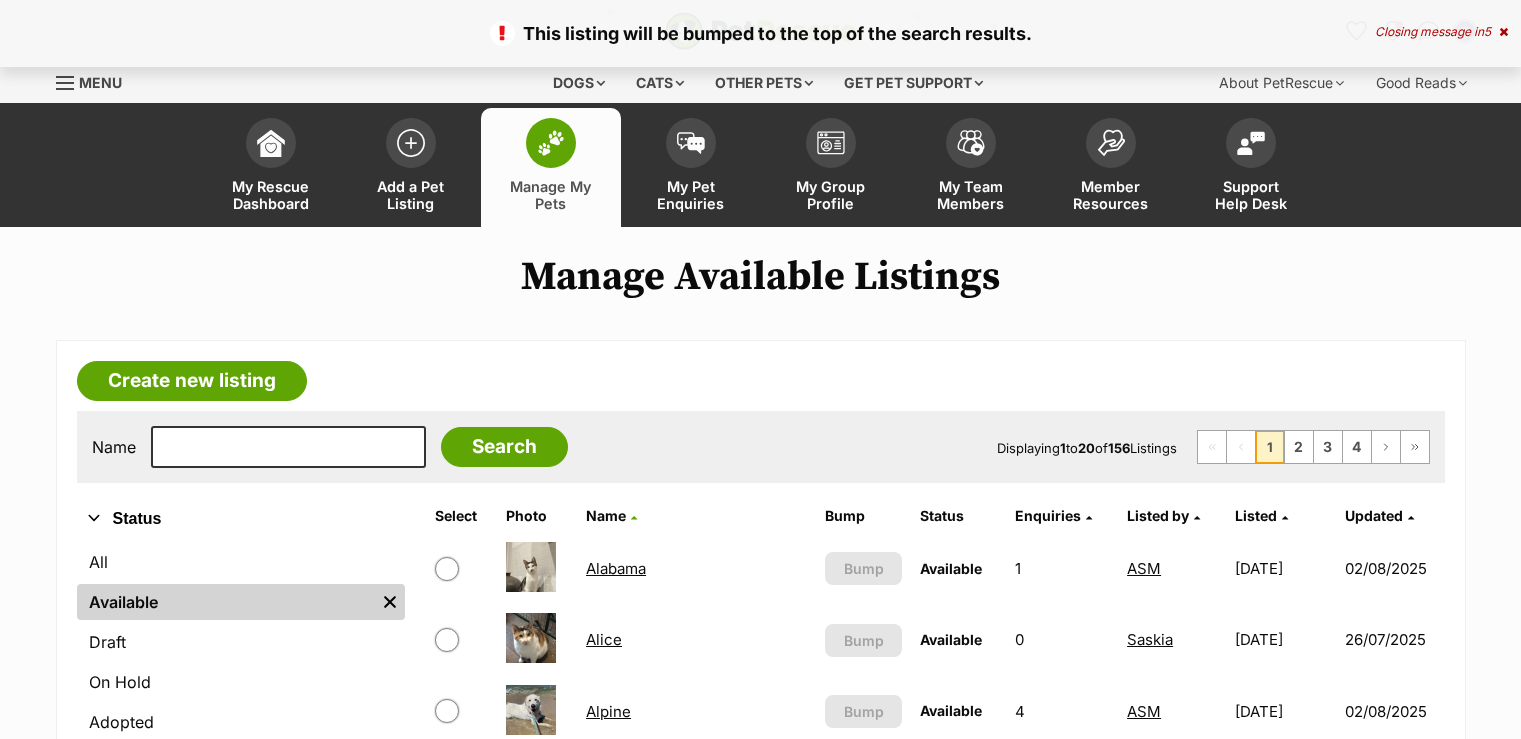 scroll, scrollTop: 0, scrollLeft: 0, axis: both 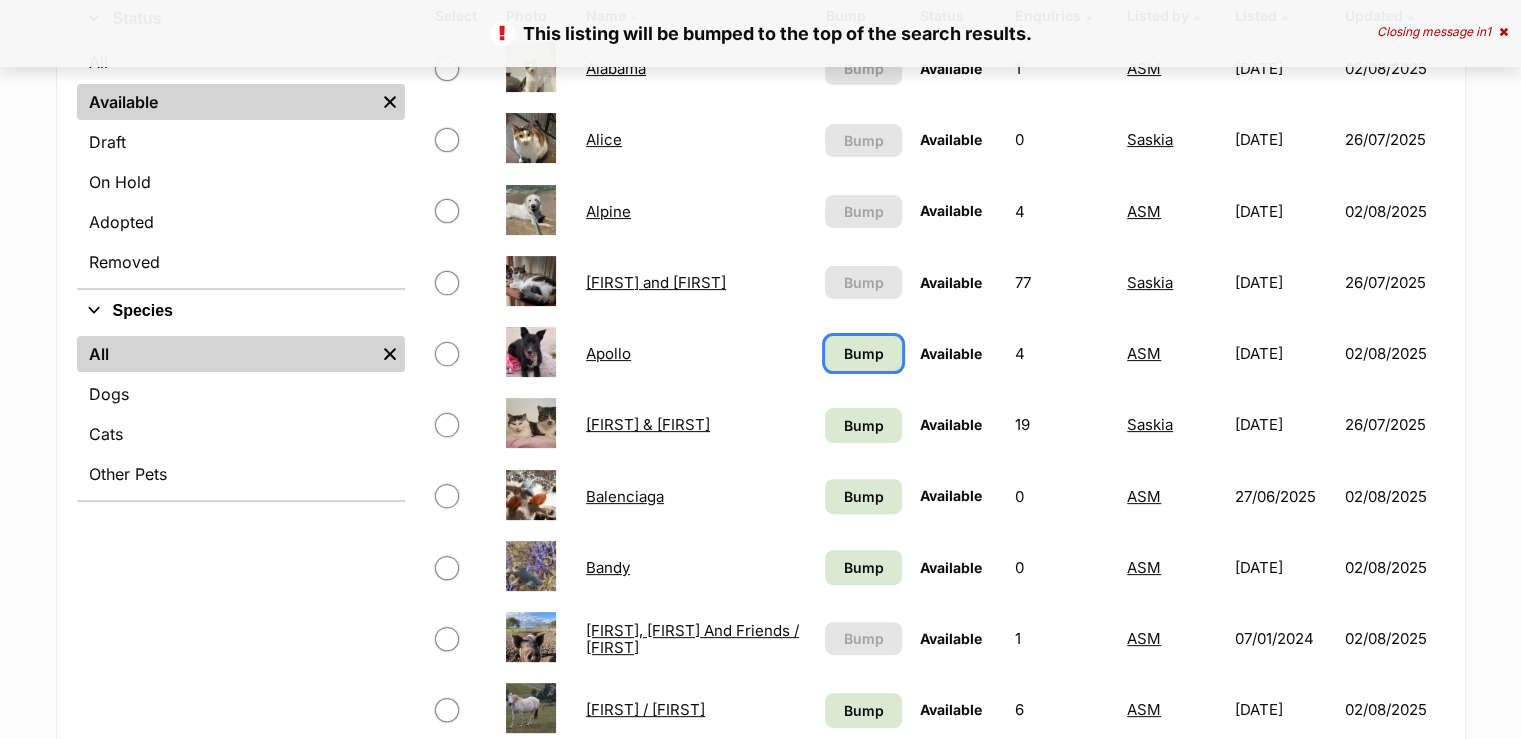 click on "Bump" at bounding box center [864, 353] 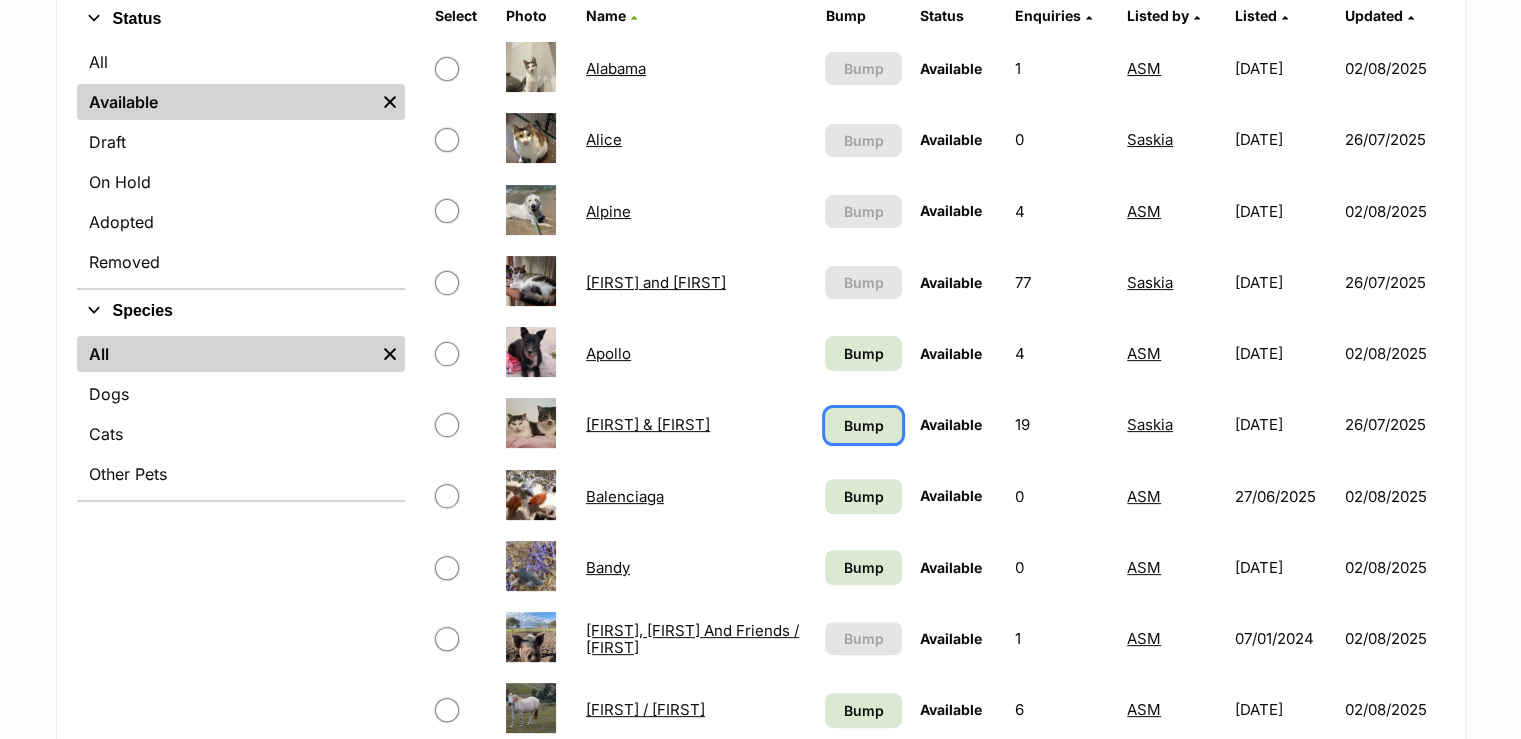 click on "Bump" at bounding box center (863, 425) 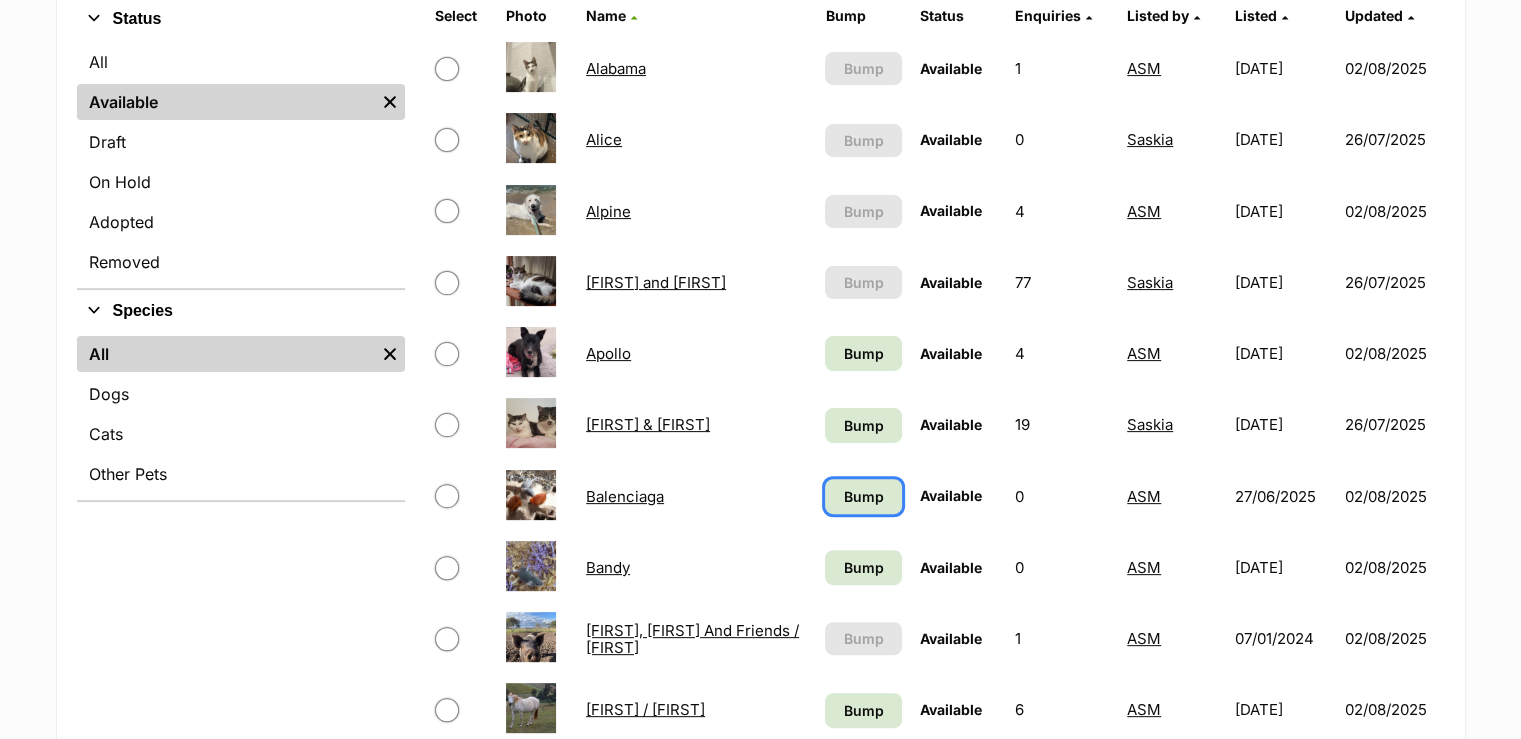 click on "Bump" at bounding box center (864, 496) 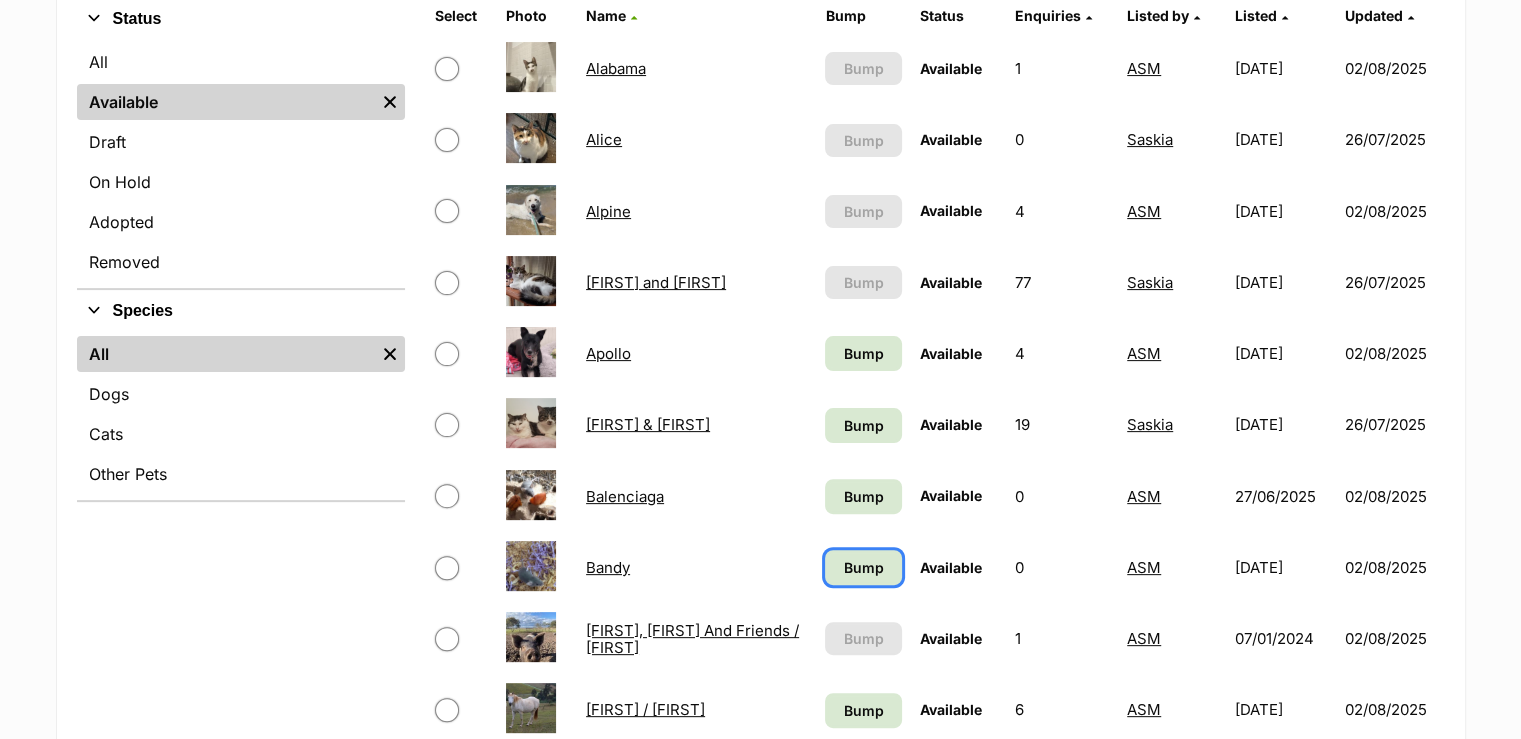 click on "Bump" at bounding box center (864, 567) 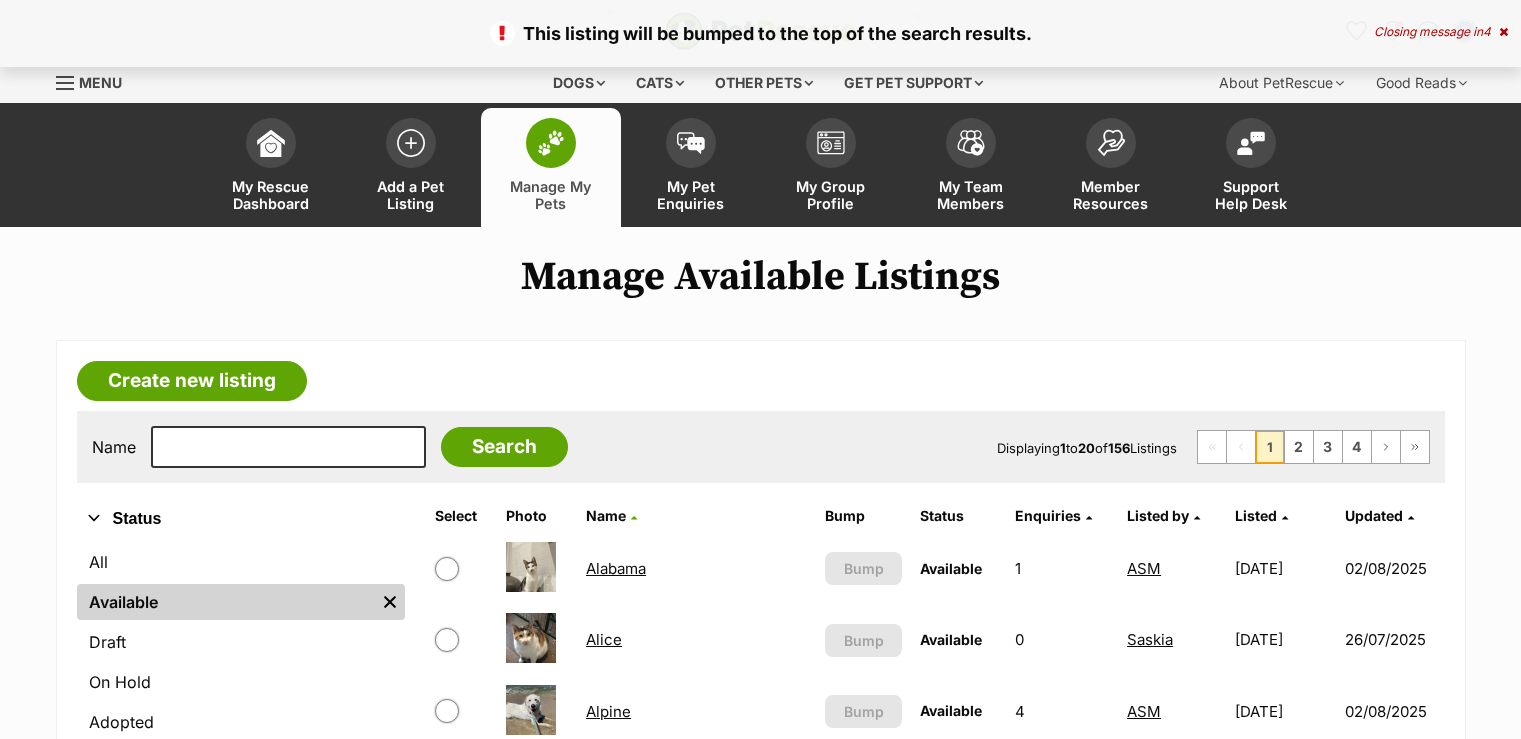 scroll, scrollTop: 0, scrollLeft: 0, axis: both 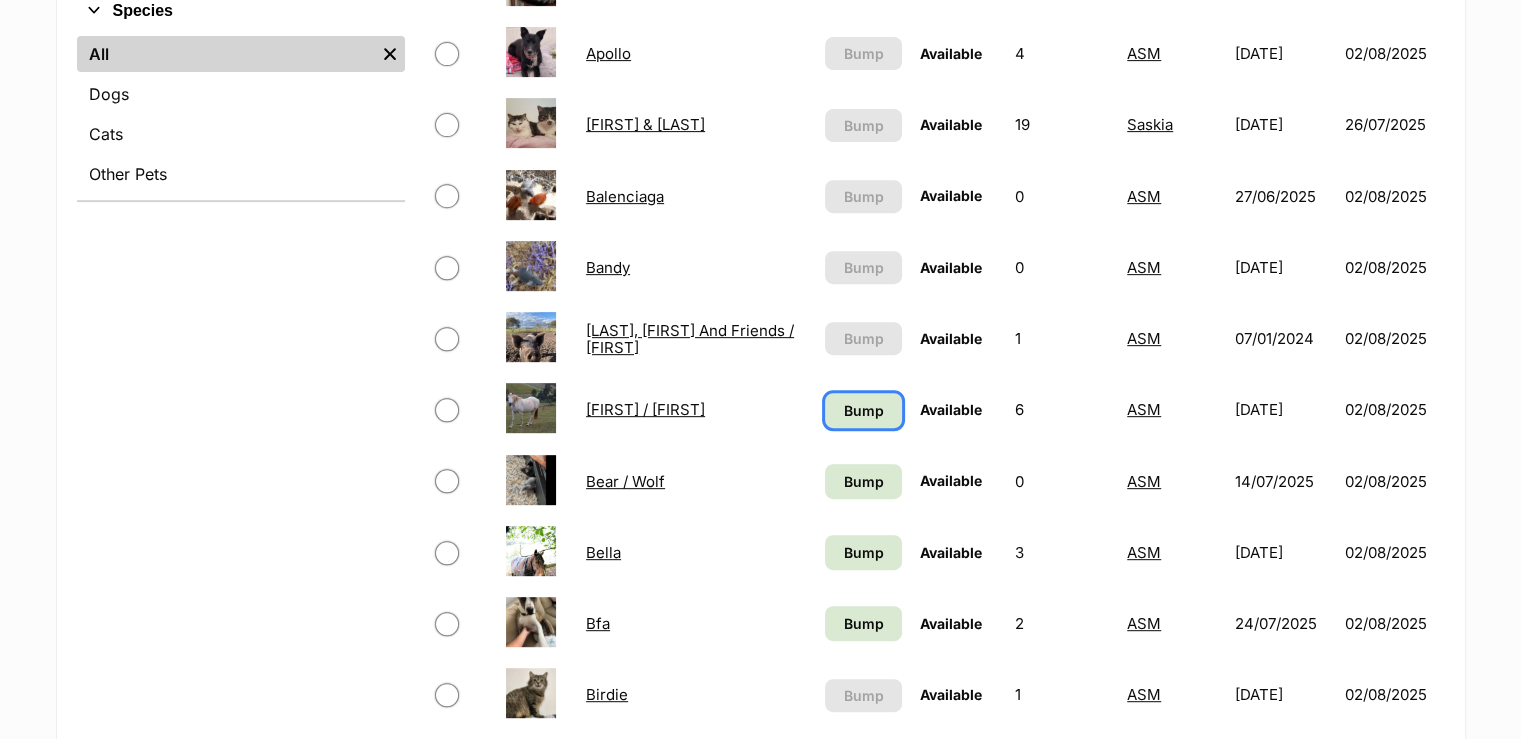 click on "Bump" at bounding box center (864, 410) 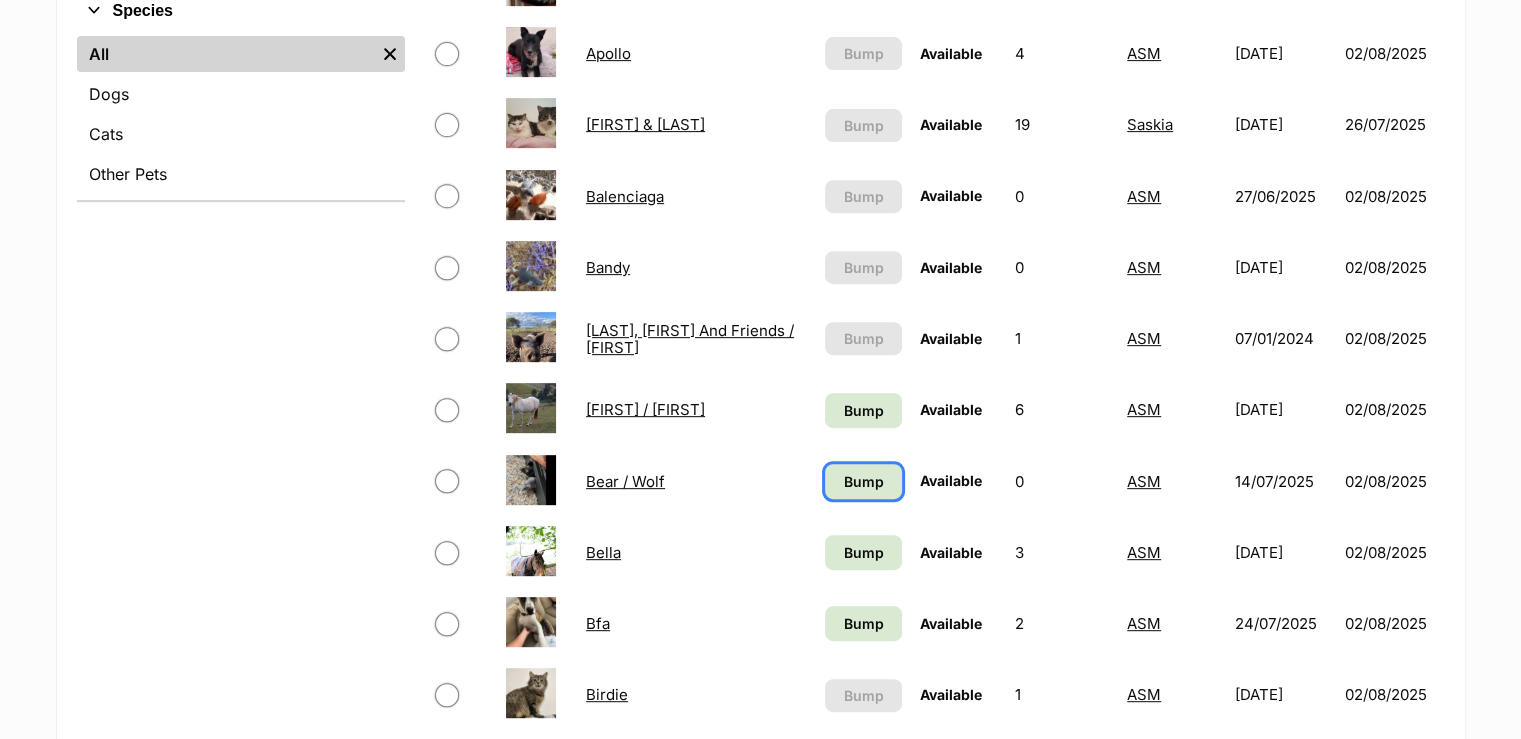 click on "Bump" at bounding box center [864, 481] 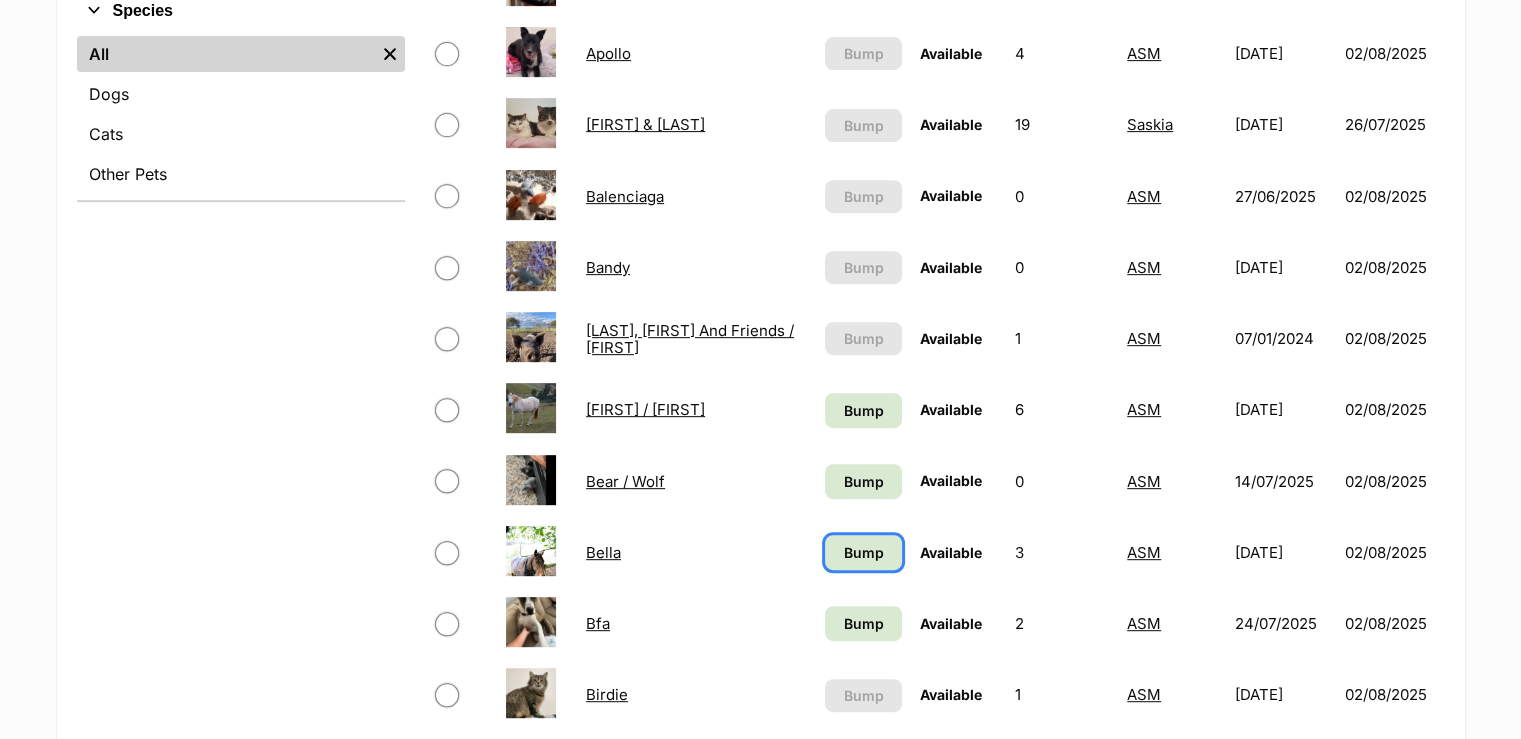 click on "Bump" at bounding box center [864, 552] 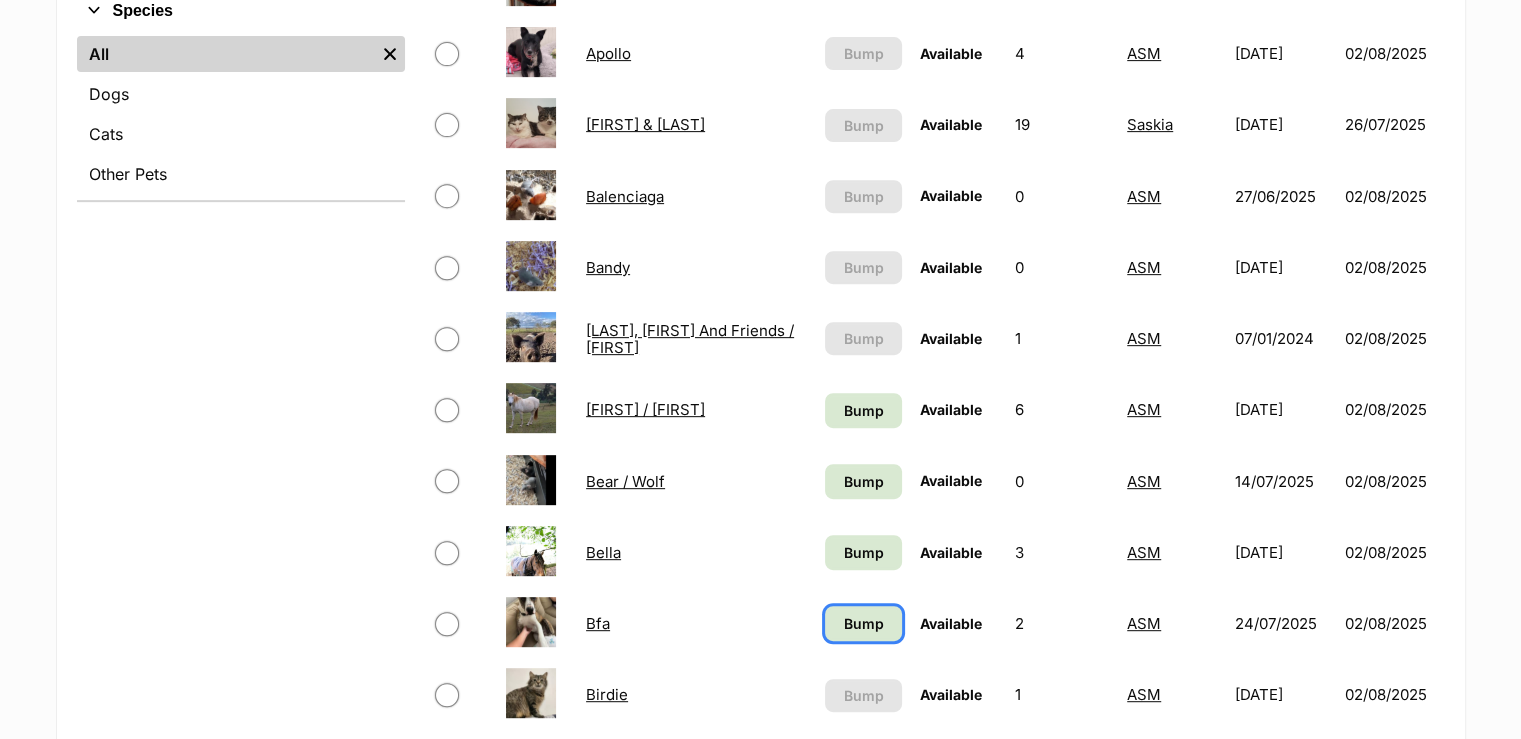 click on "Bump" at bounding box center (864, 623) 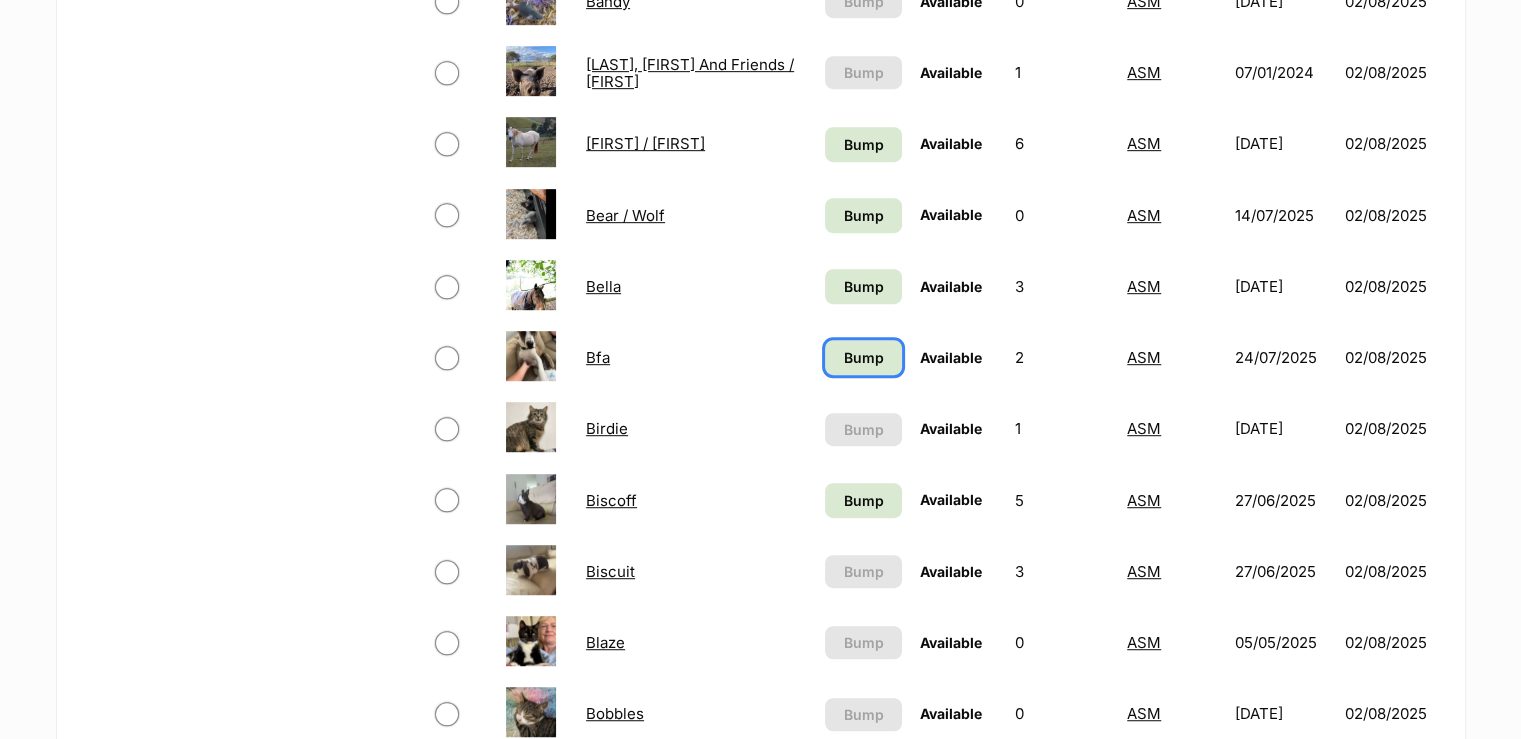 scroll, scrollTop: 1100, scrollLeft: 0, axis: vertical 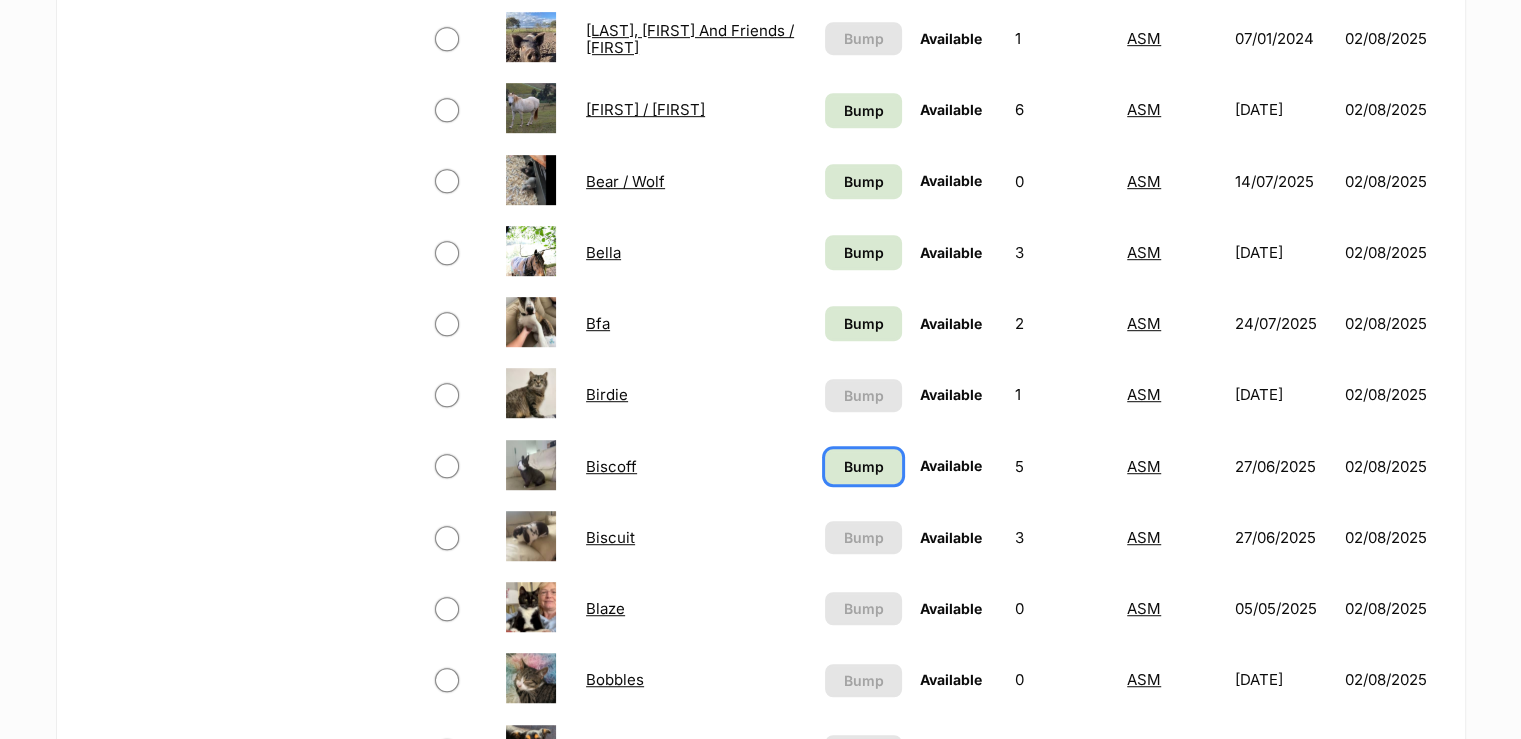 click on "Bump" at bounding box center (863, 466) 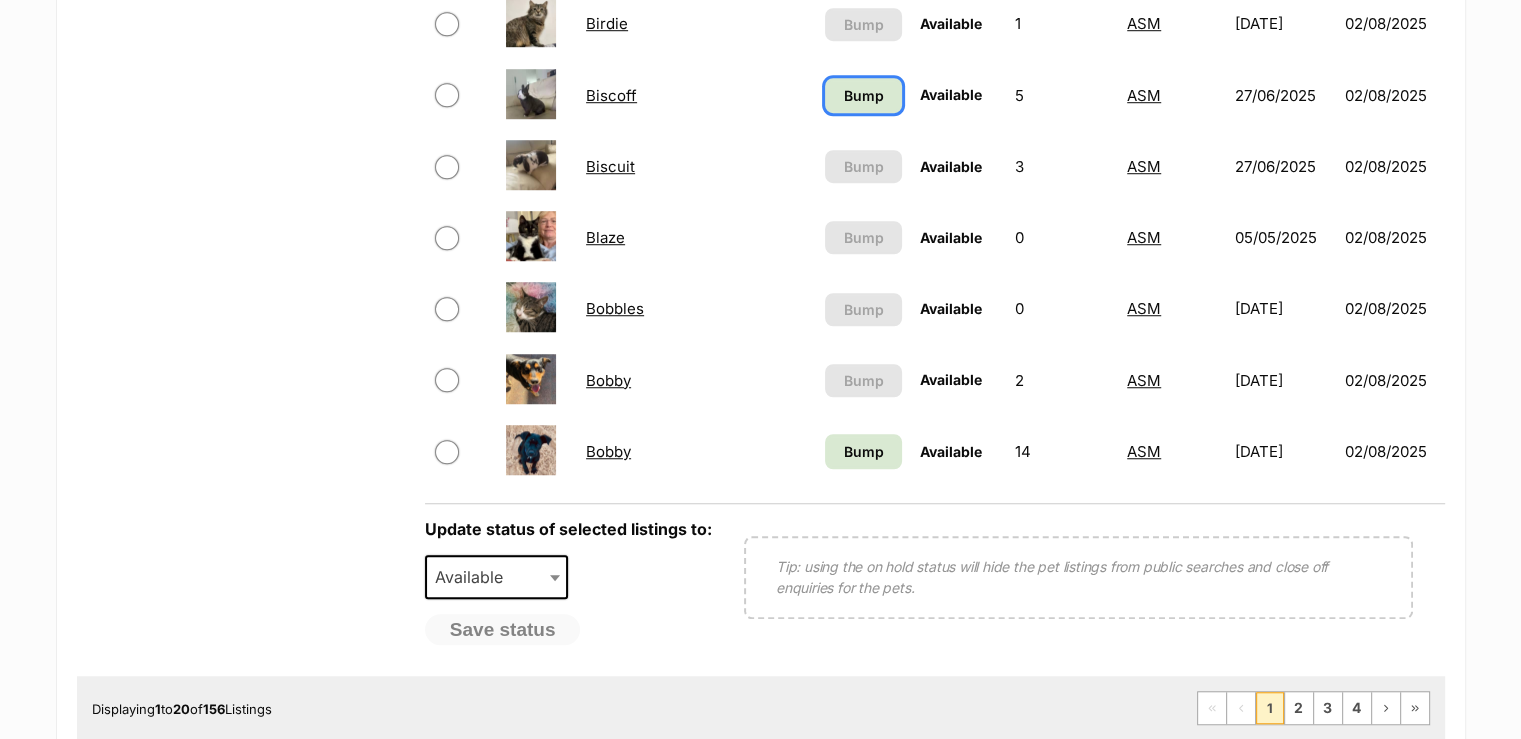 scroll, scrollTop: 1500, scrollLeft: 0, axis: vertical 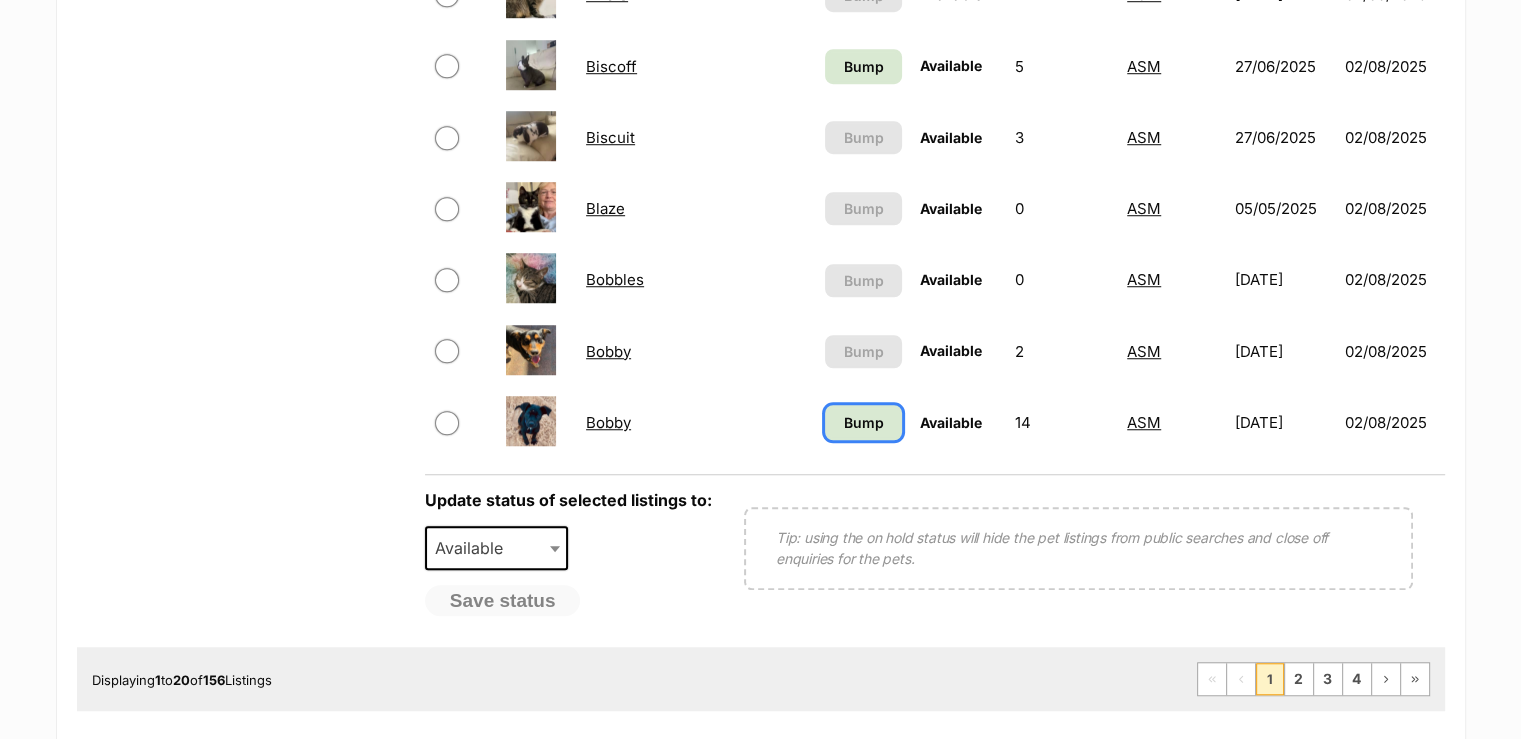 click on "Bump" at bounding box center (864, 422) 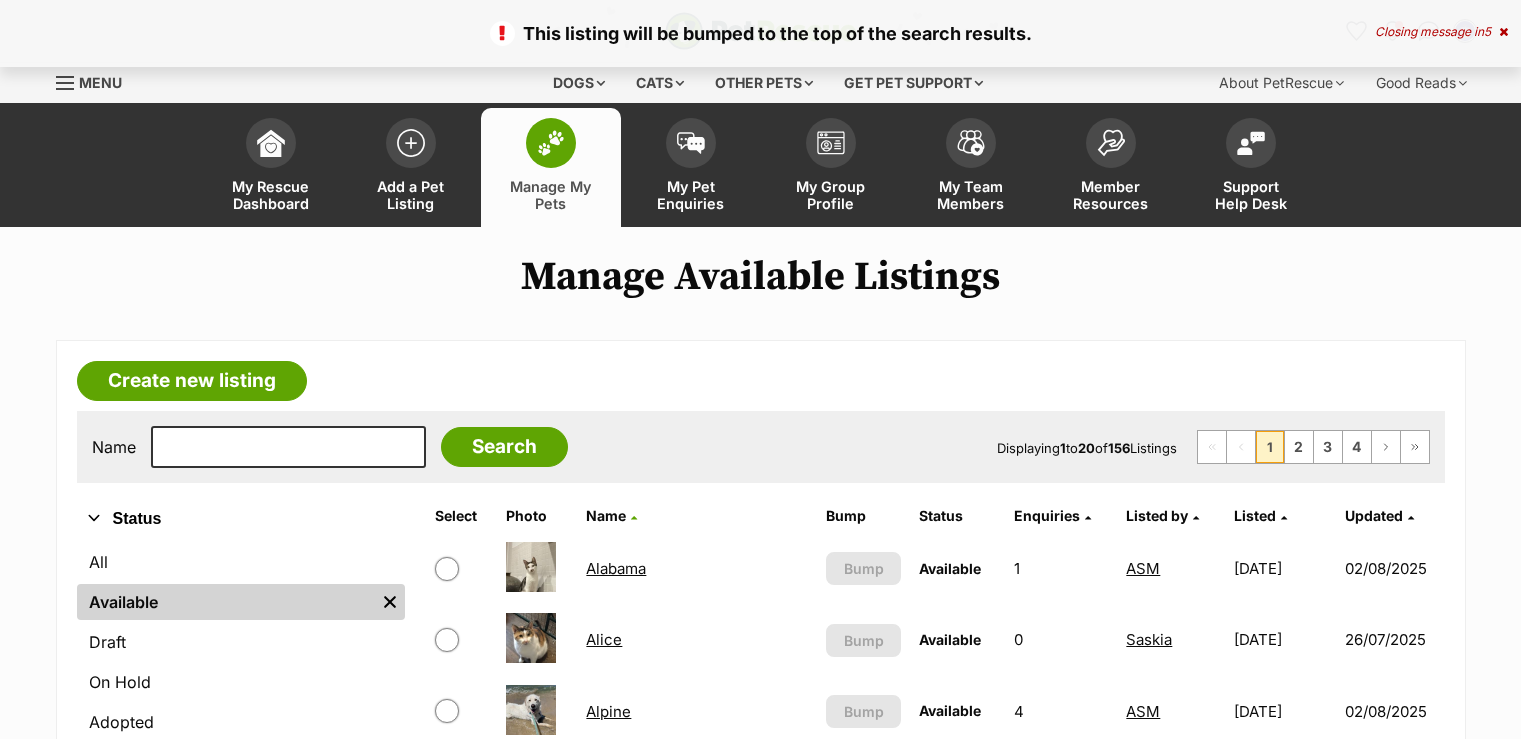 scroll, scrollTop: 0, scrollLeft: 0, axis: both 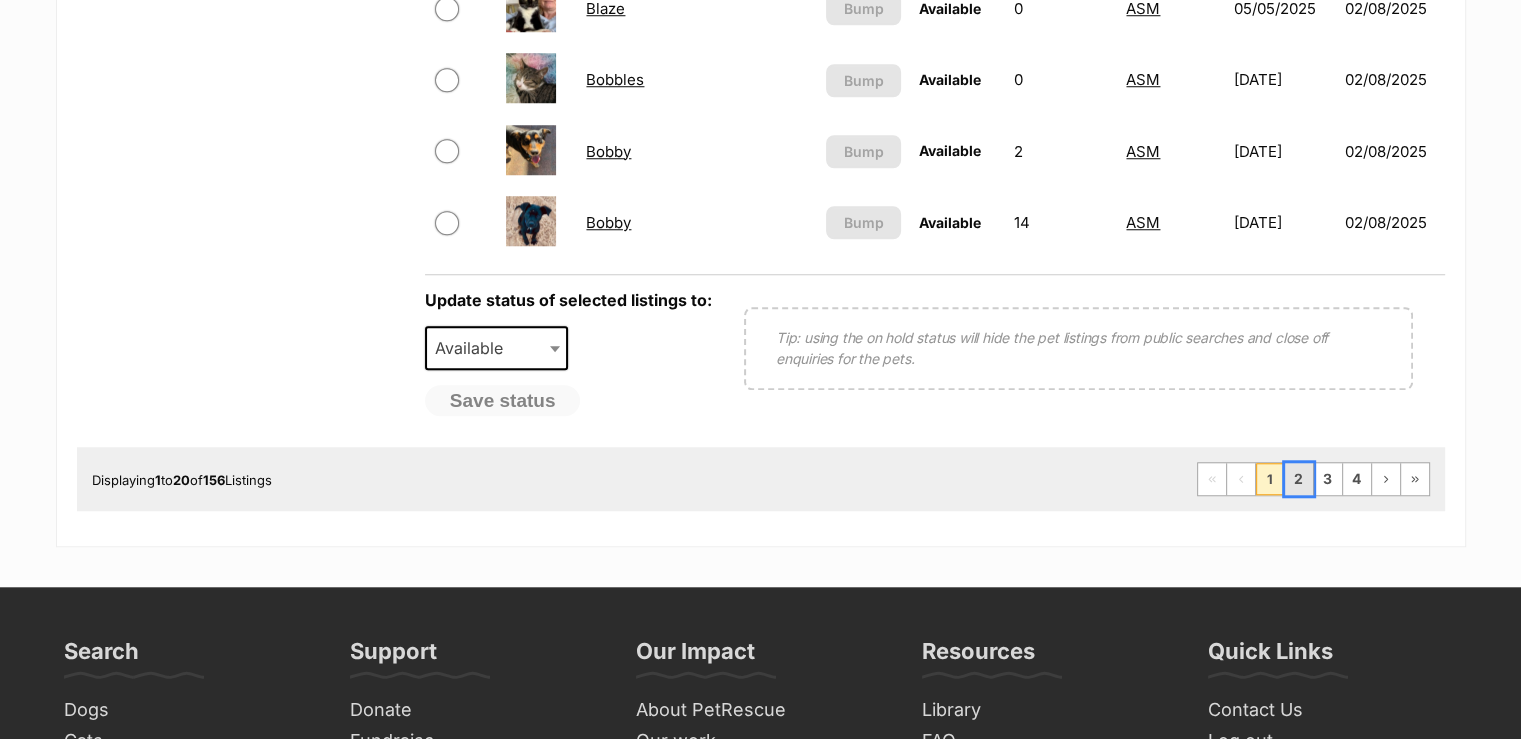 click on "2" at bounding box center (1299, 479) 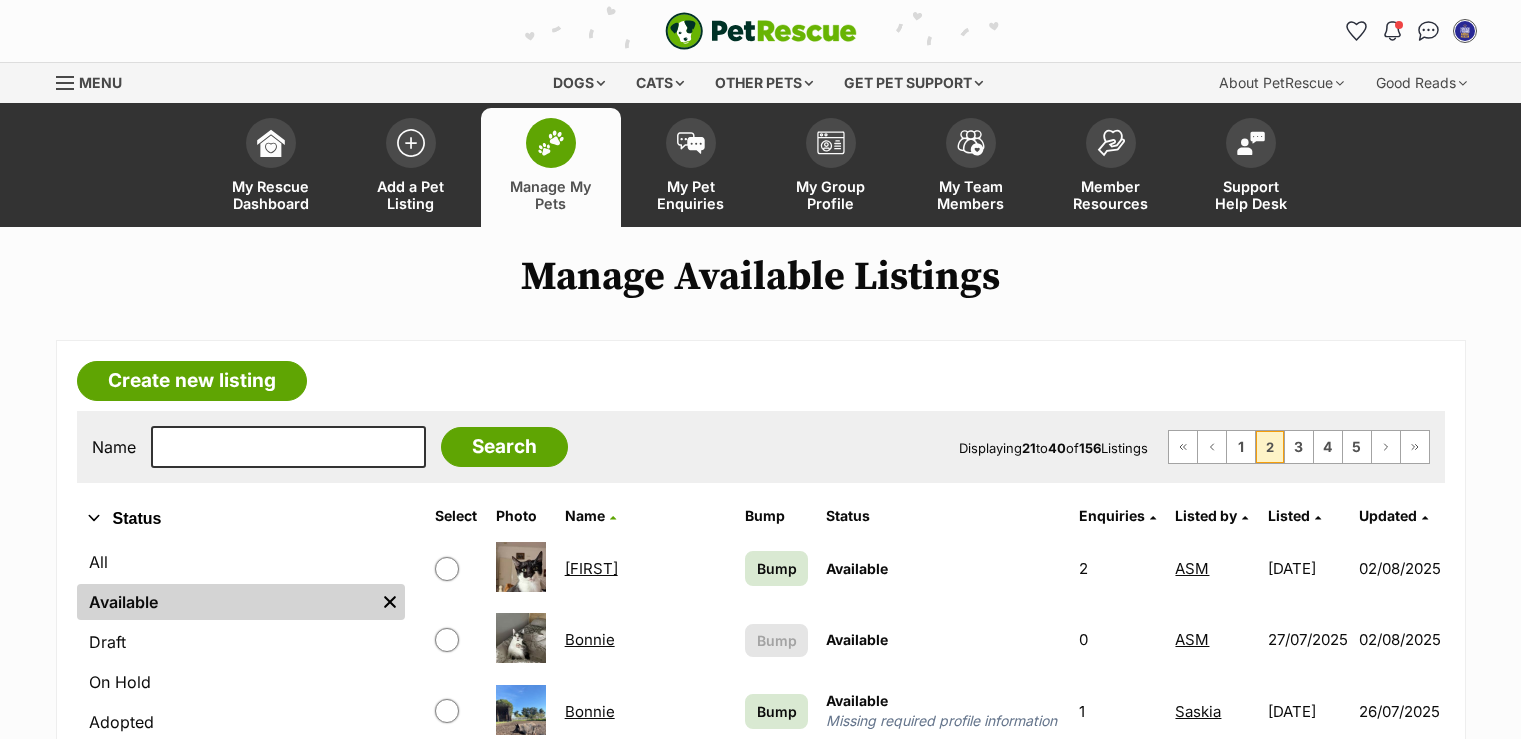 scroll, scrollTop: 0, scrollLeft: 0, axis: both 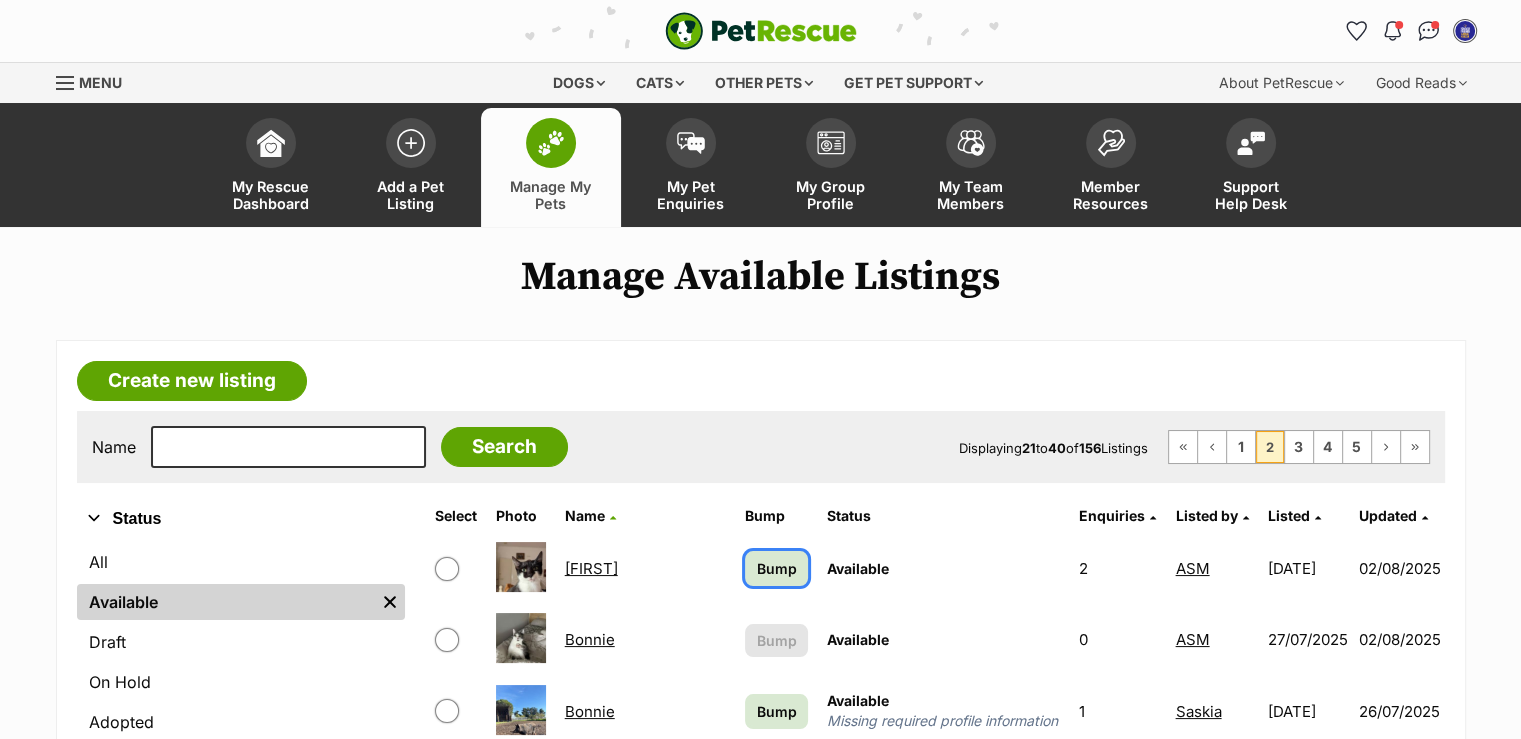 click on "Bump" at bounding box center [777, 568] 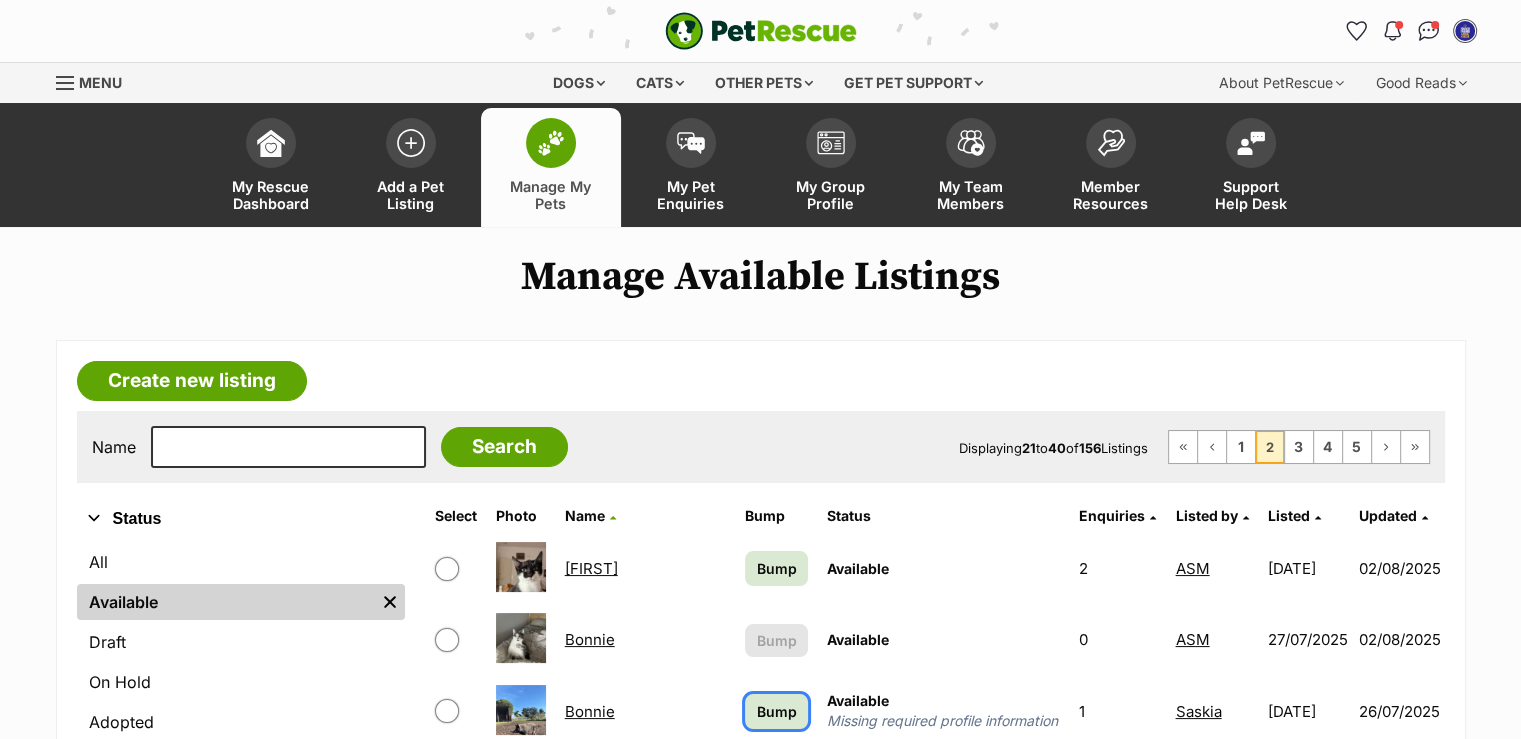 click on "Bump" at bounding box center (777, 711) 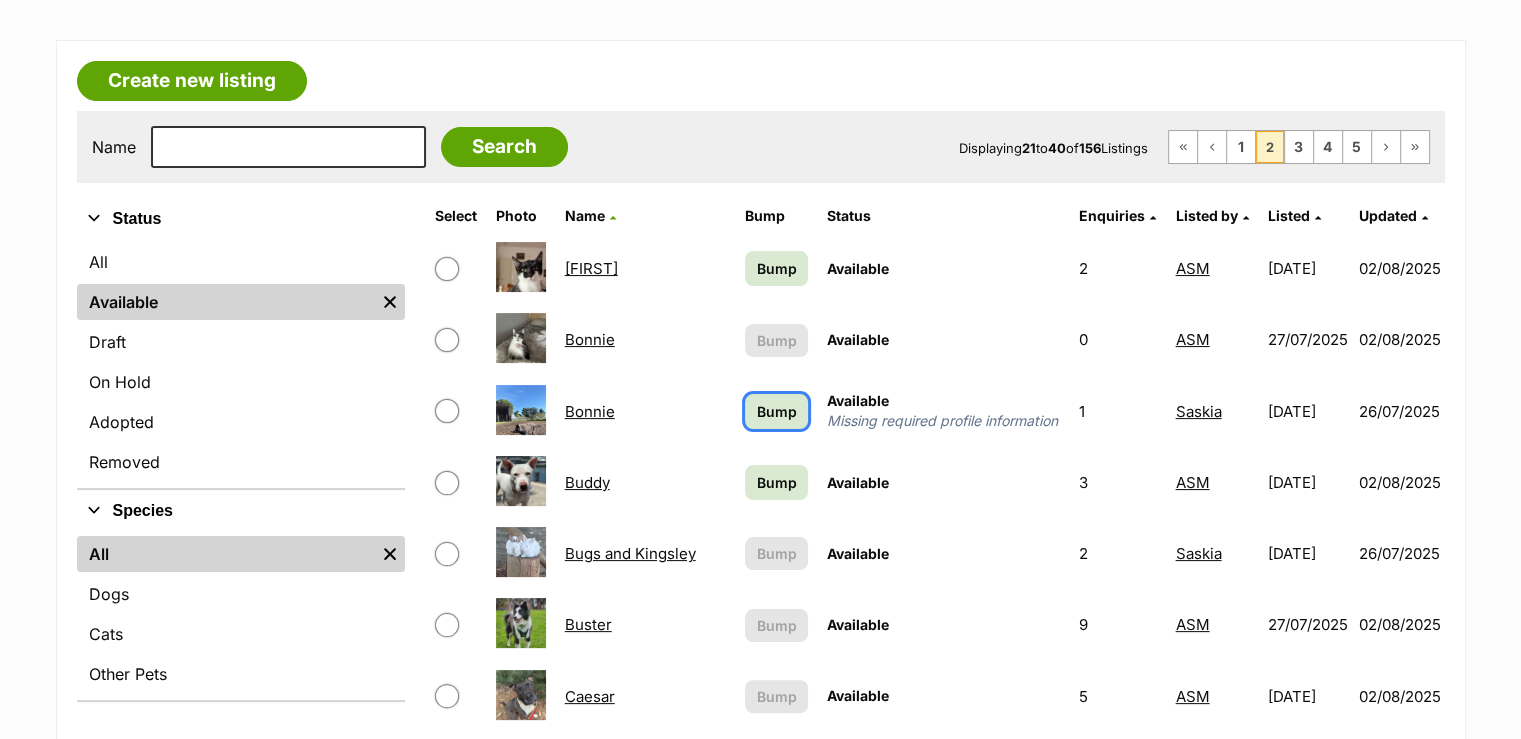 scroll, scrollTop: 400, scrollLeft: 0, axis: vertical 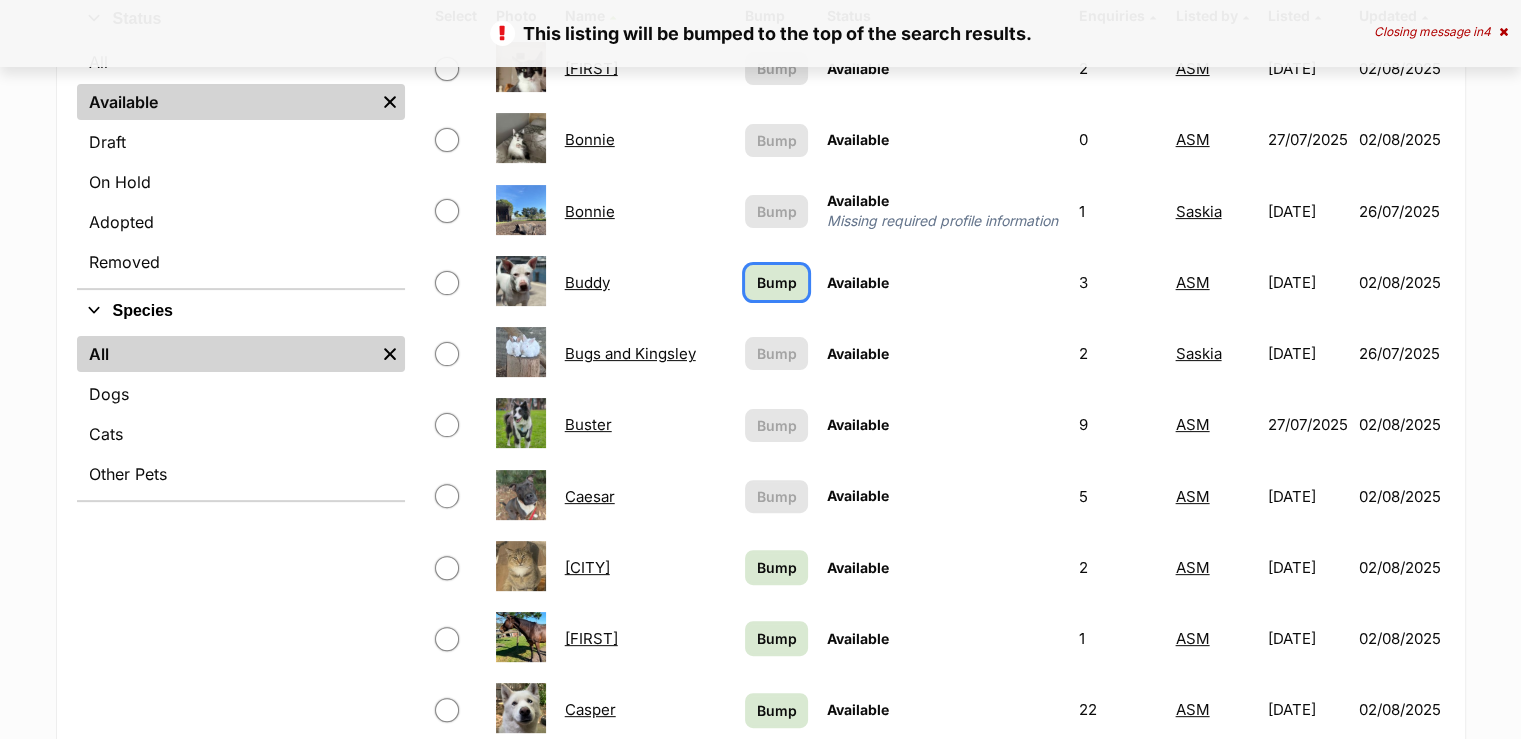 drag, startPoint x: 784, startPoint y: 281, endPoint x: 794, endPoint y: 312, distance: 32.572994 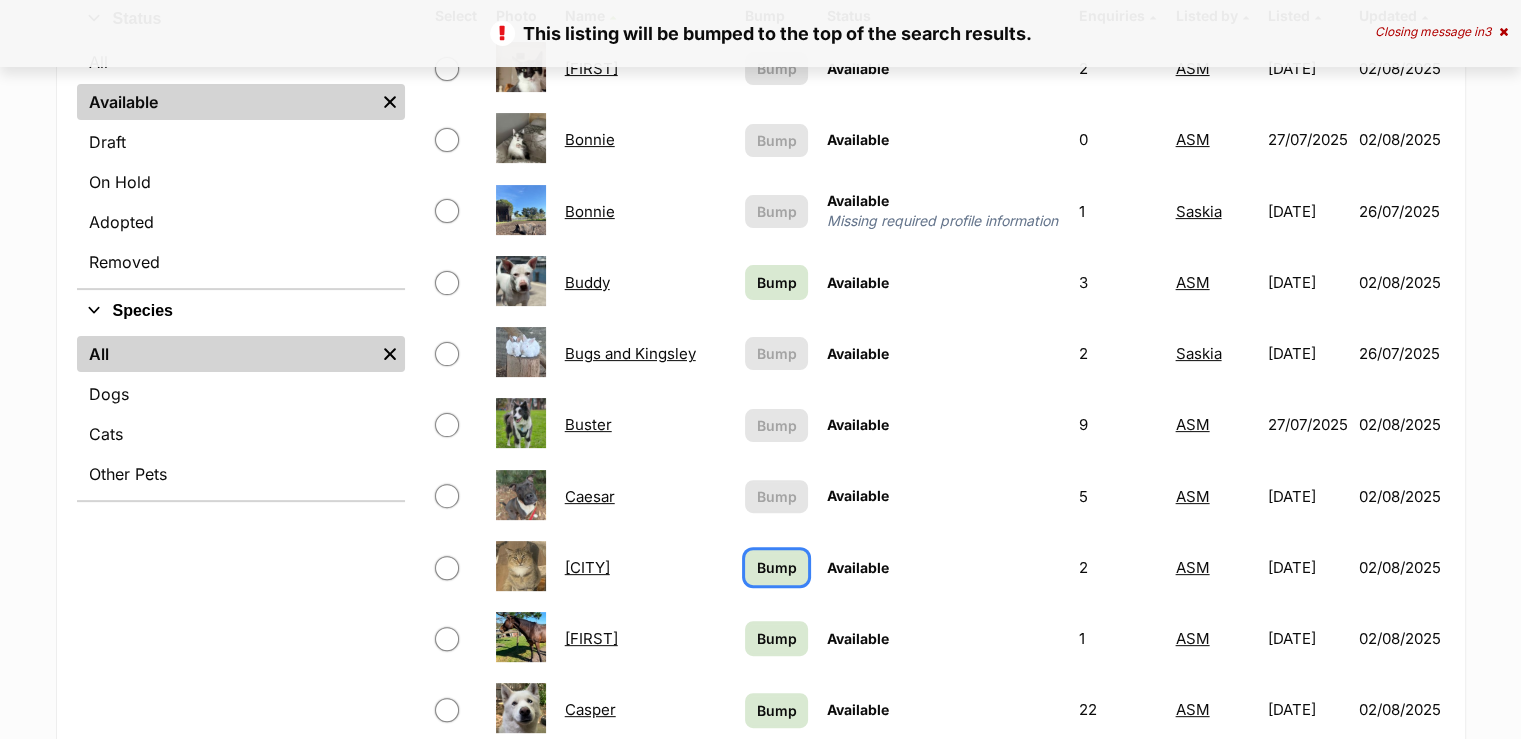 click on "Bump" at bounding box center [777, 567] 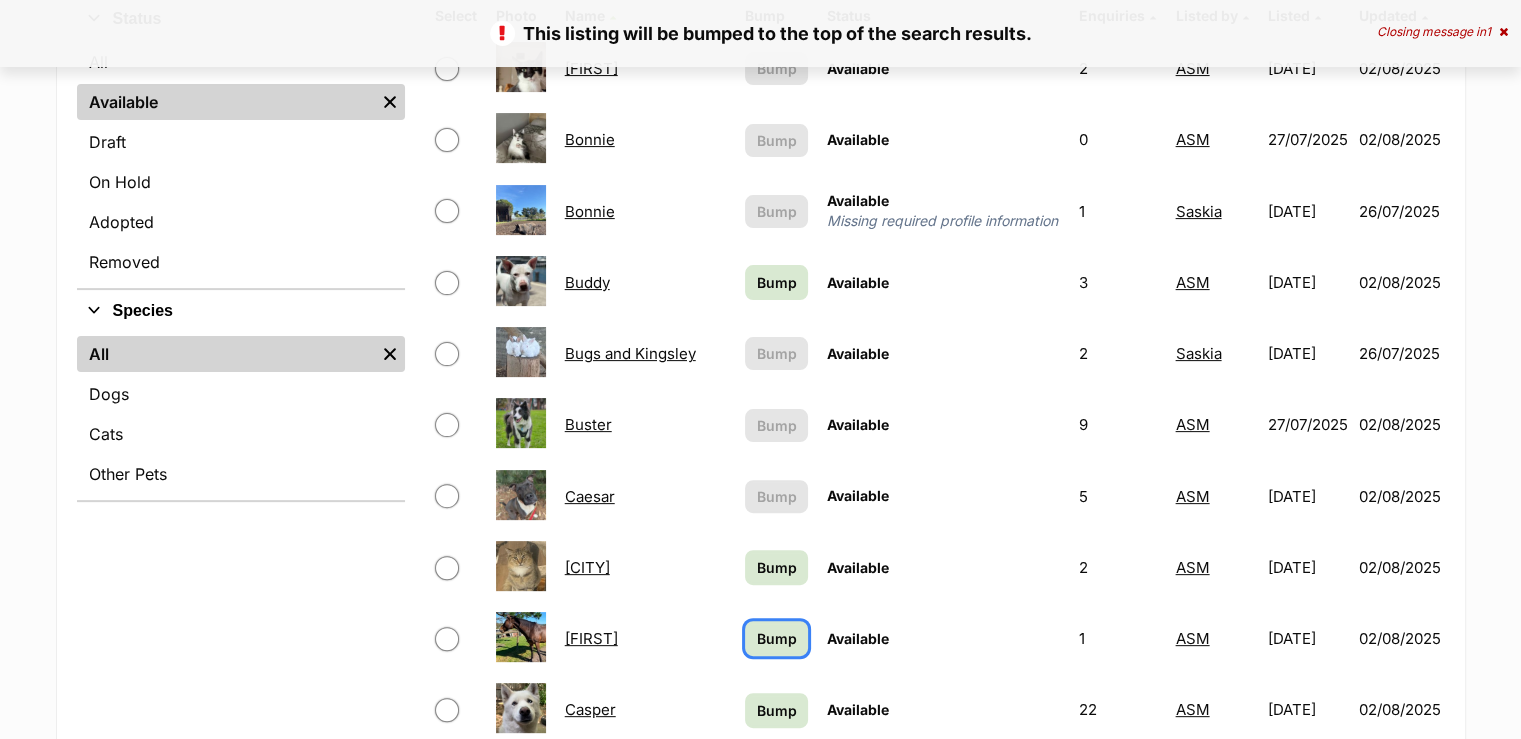 click on "Bump" at bounding box center [777, 638] 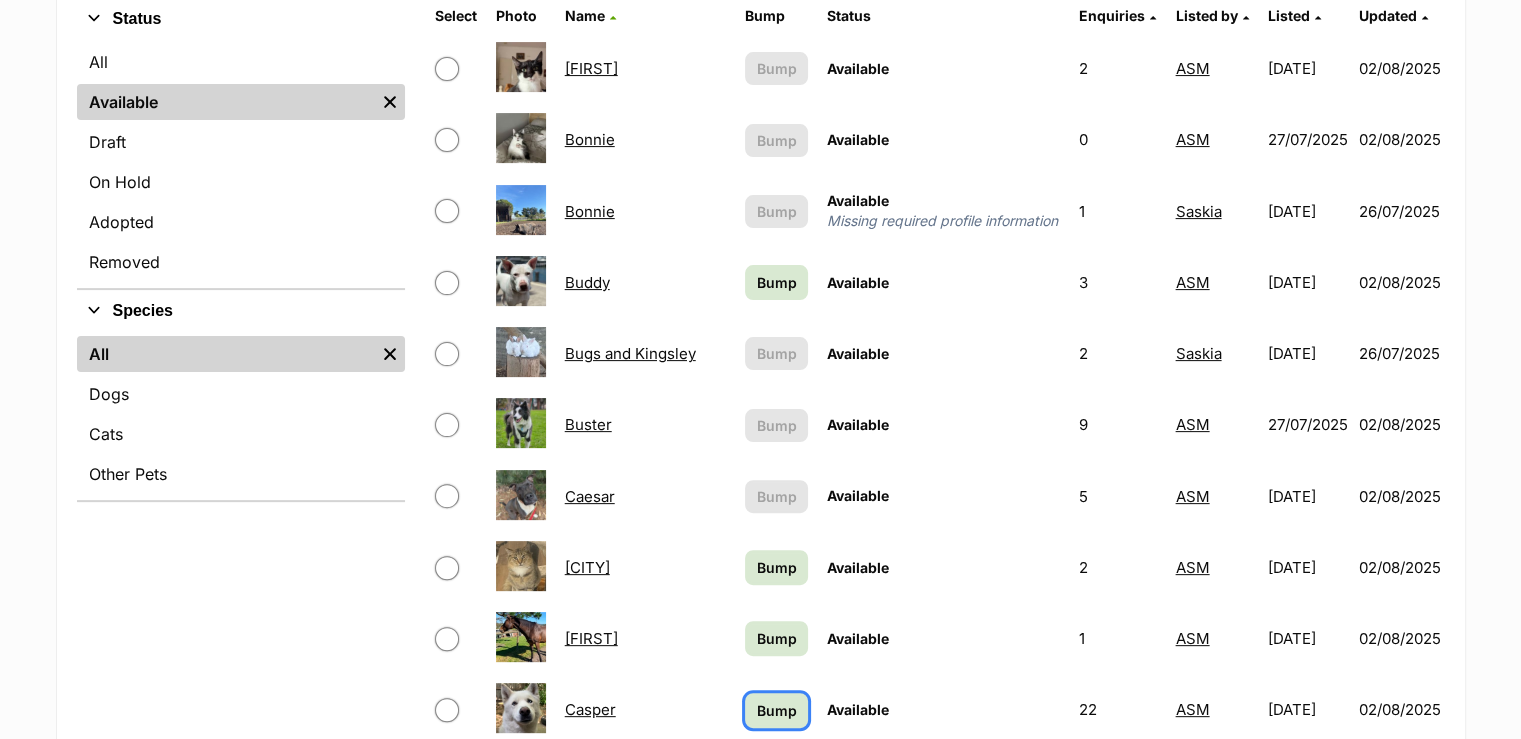 click on "Bump" at bounding box center (777, 710) 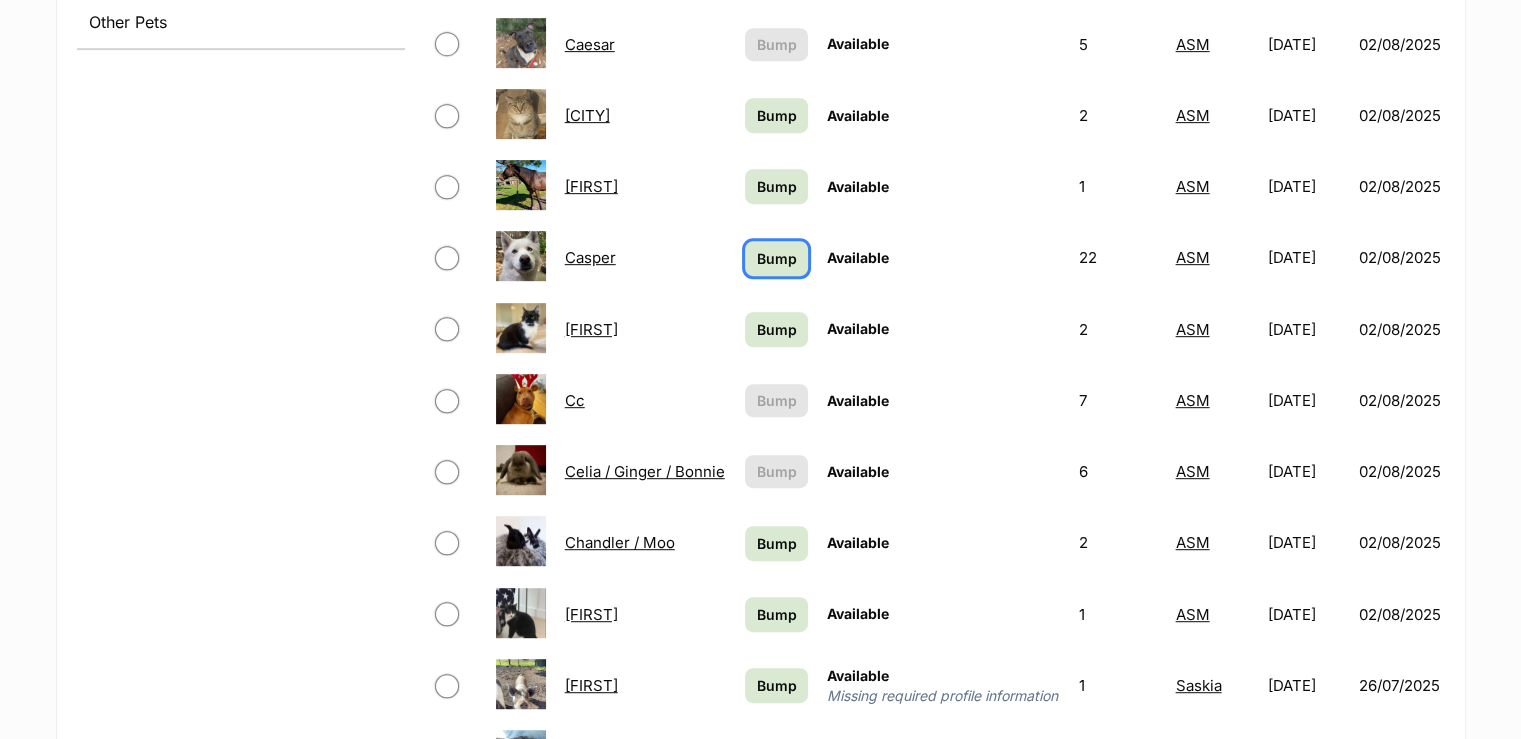 scroll, scrollTop: 1000, scrollLeft: 0, axis: vertical 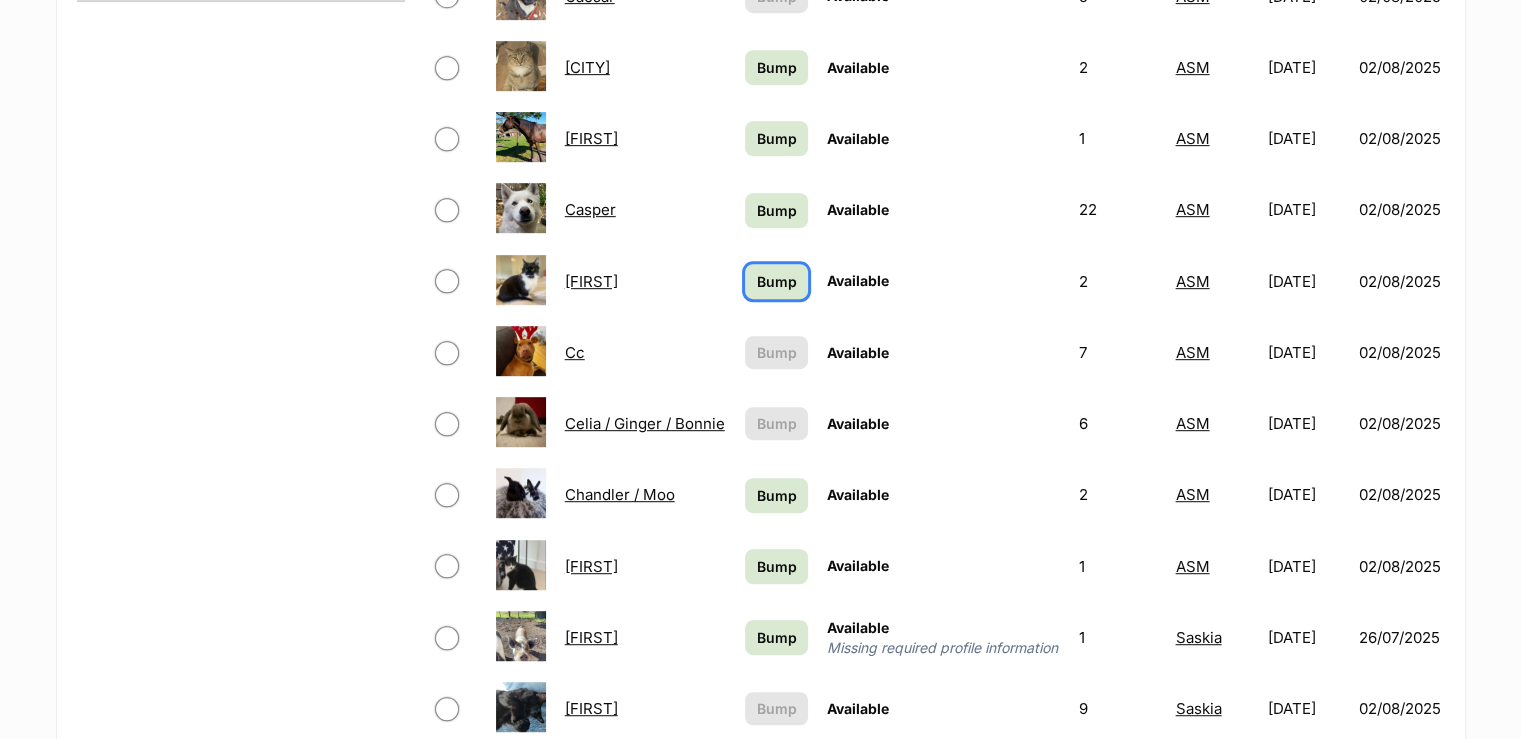 click on "Bump" at bounding box center (777, 281) 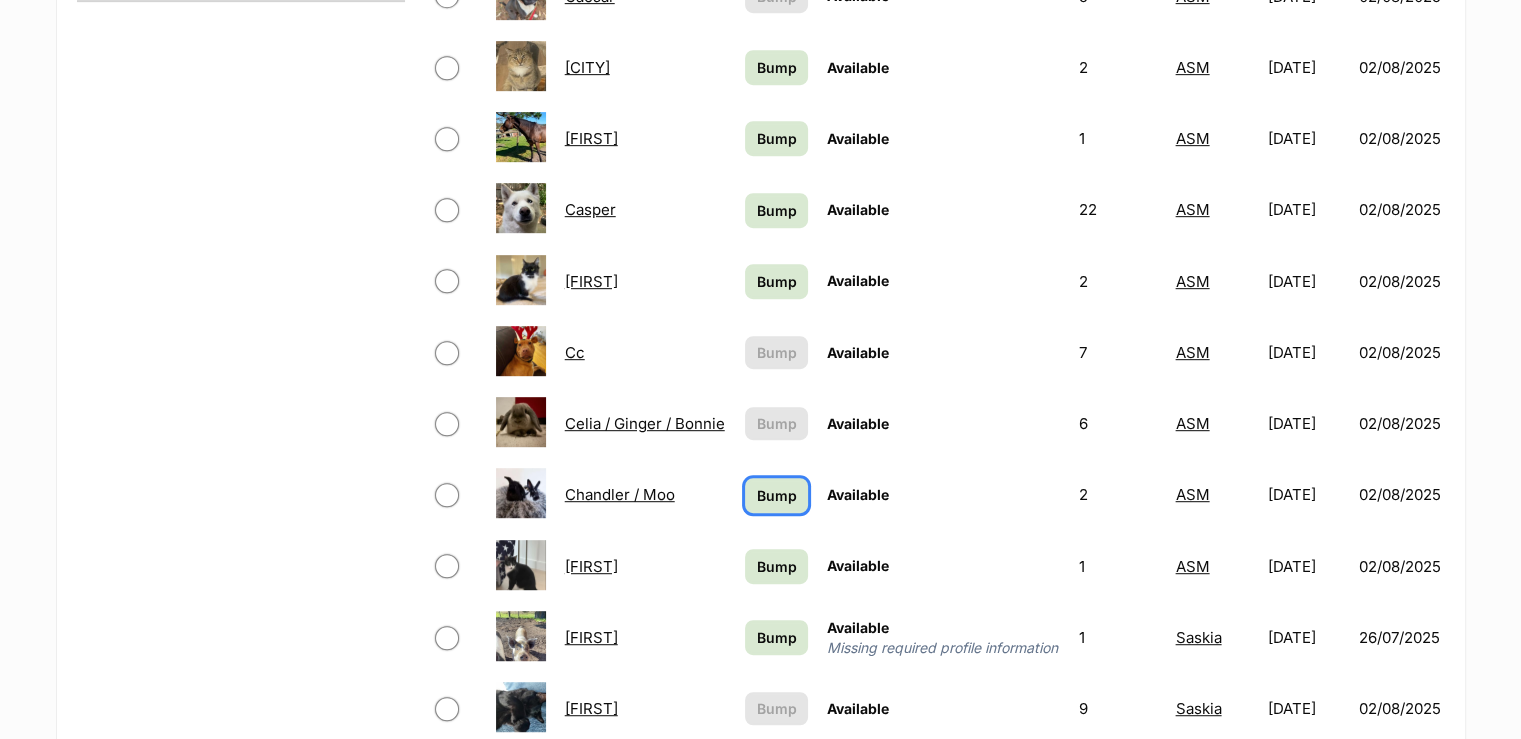 click on "Bump" at bounding box center [777, 495] 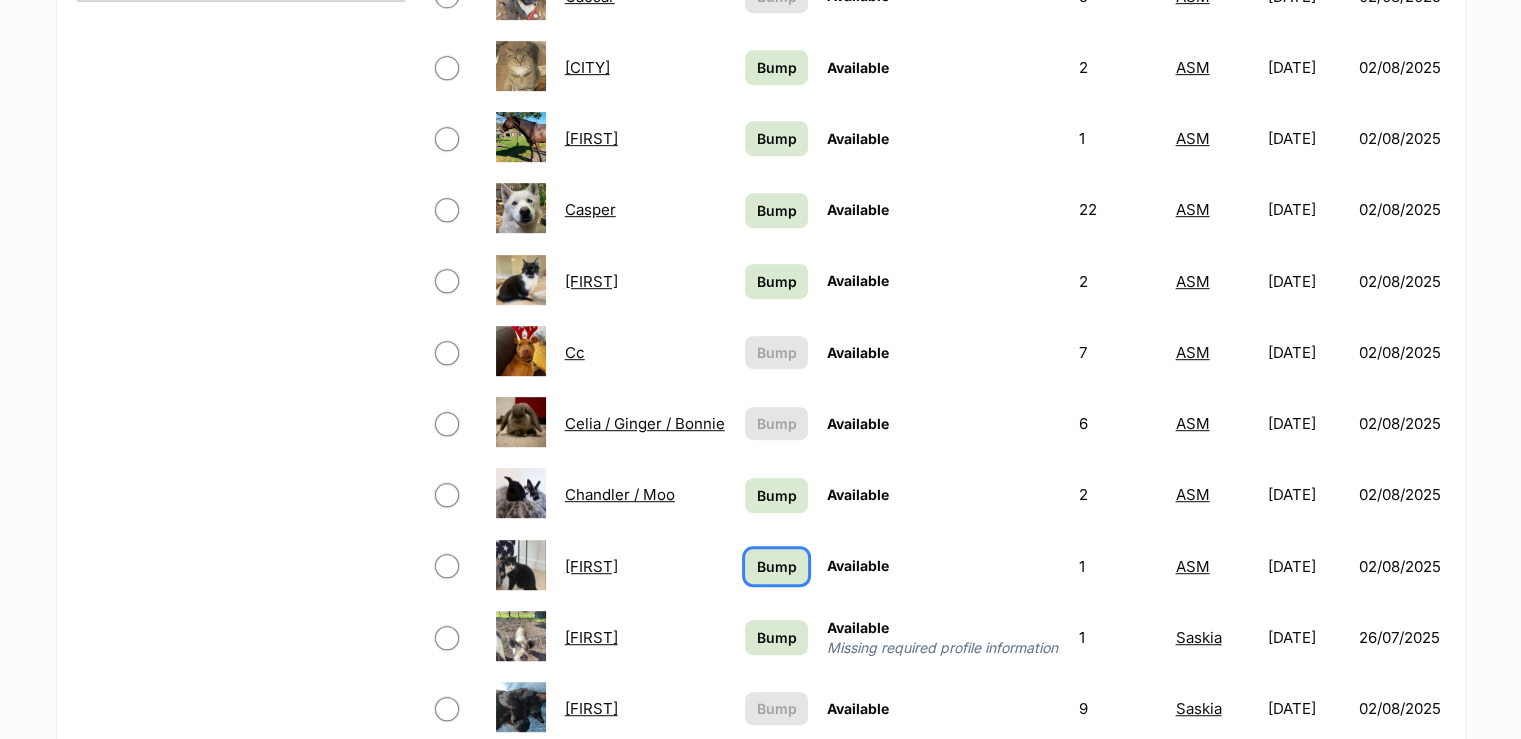 click on "Bump" at bounding box center (777, 566) 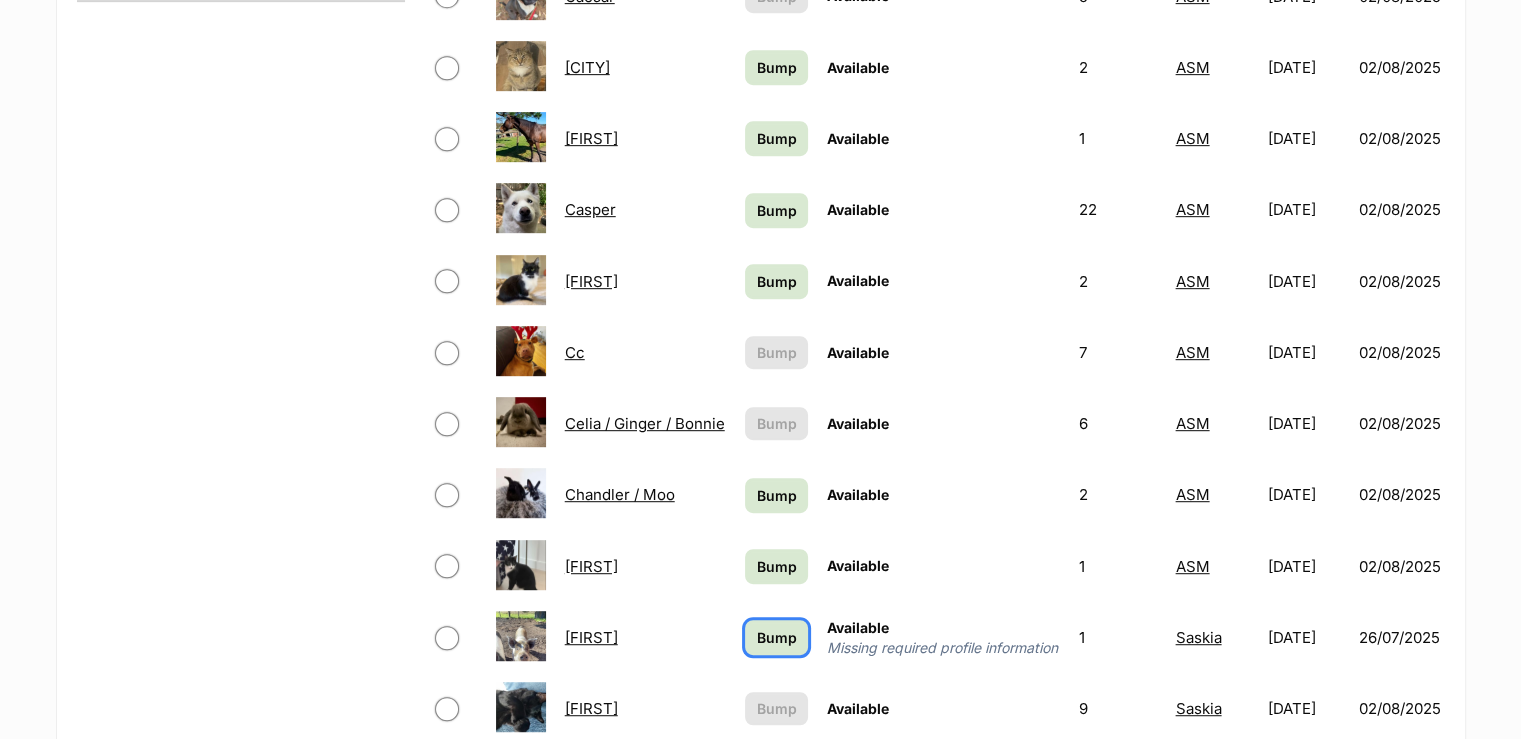 click on "Bump" at bounding box center (777, 637) 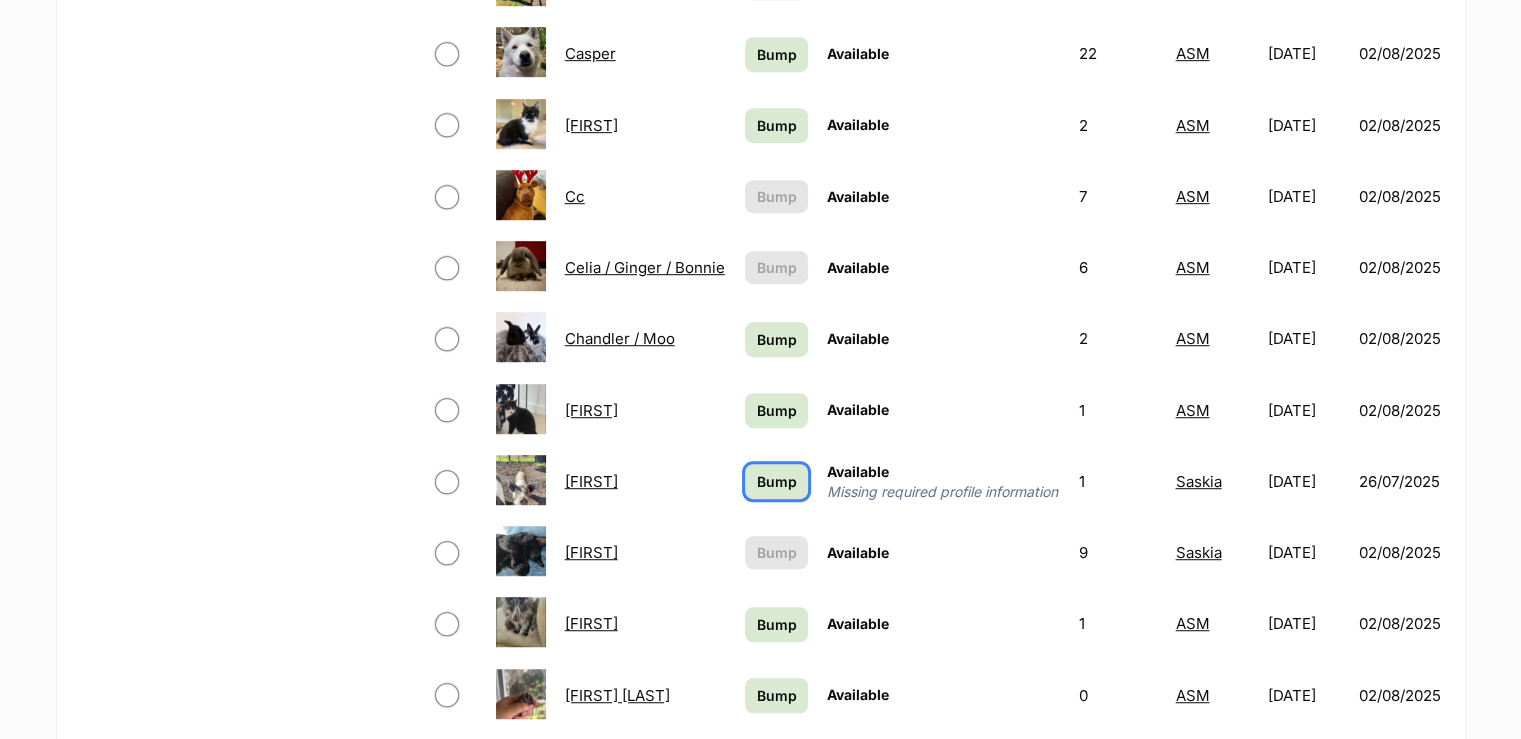 scroll, scrollTop: 1300, scrollLeft: 0, axis: vertical 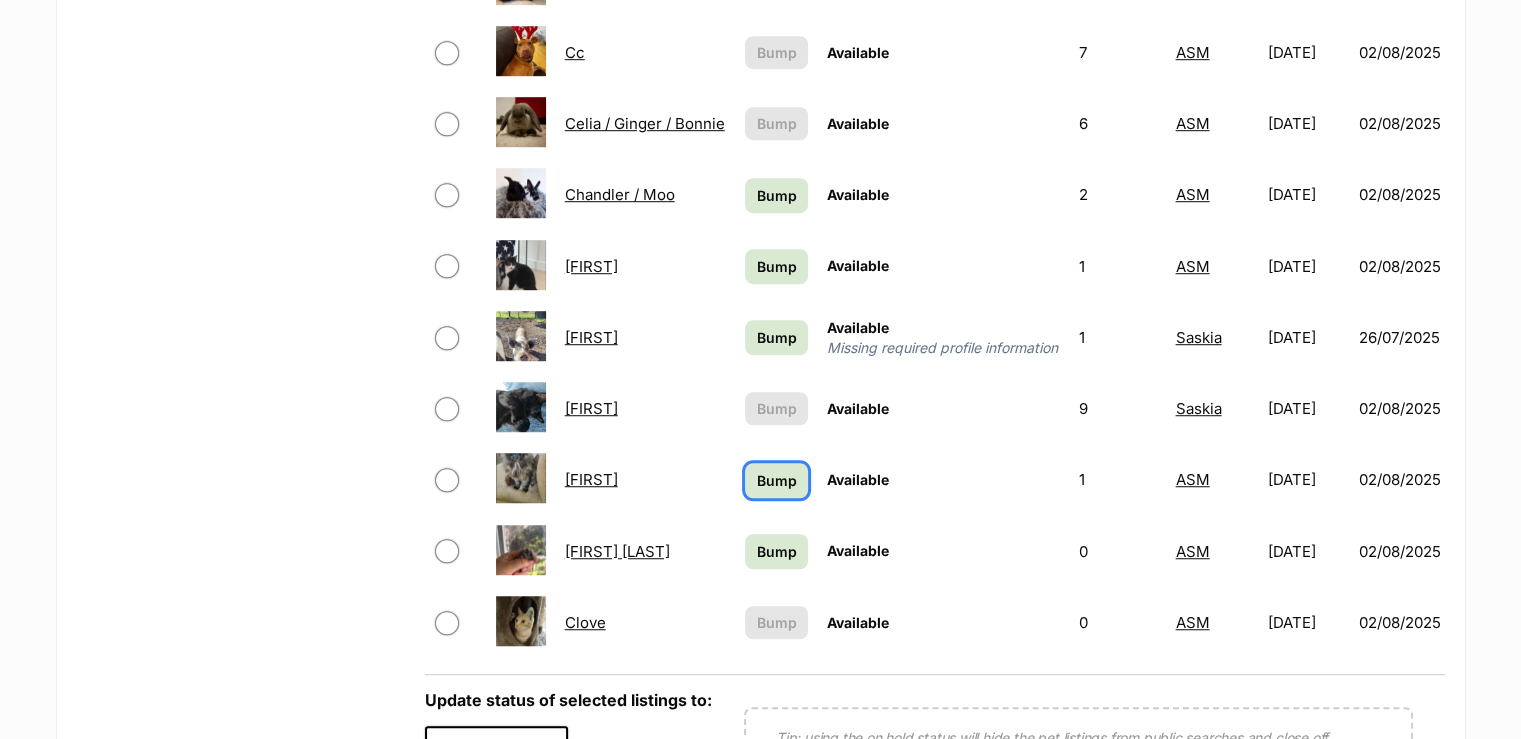 click on "Bump" at bounding box center (777, 480) 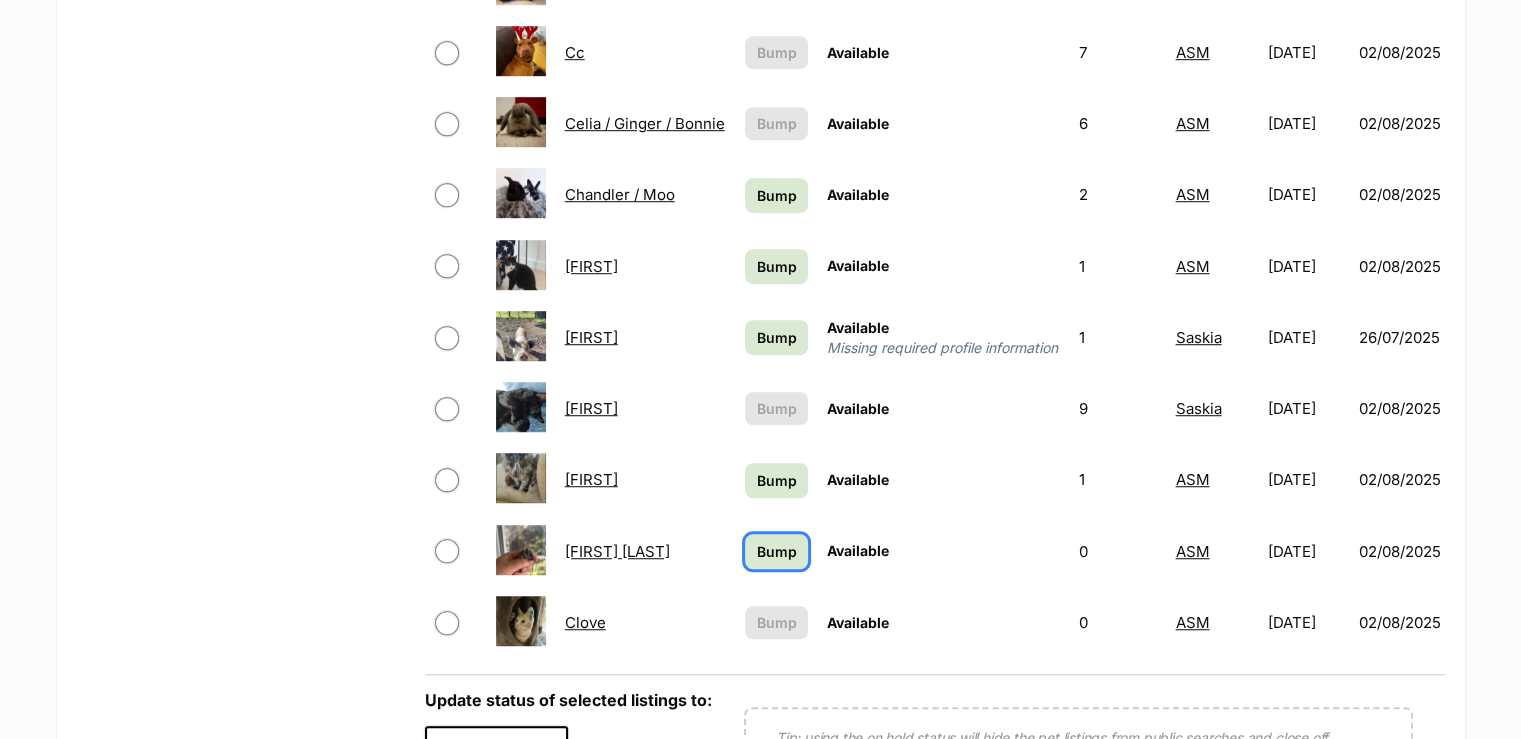 click on "Bump" at bounding box center (777, 551) 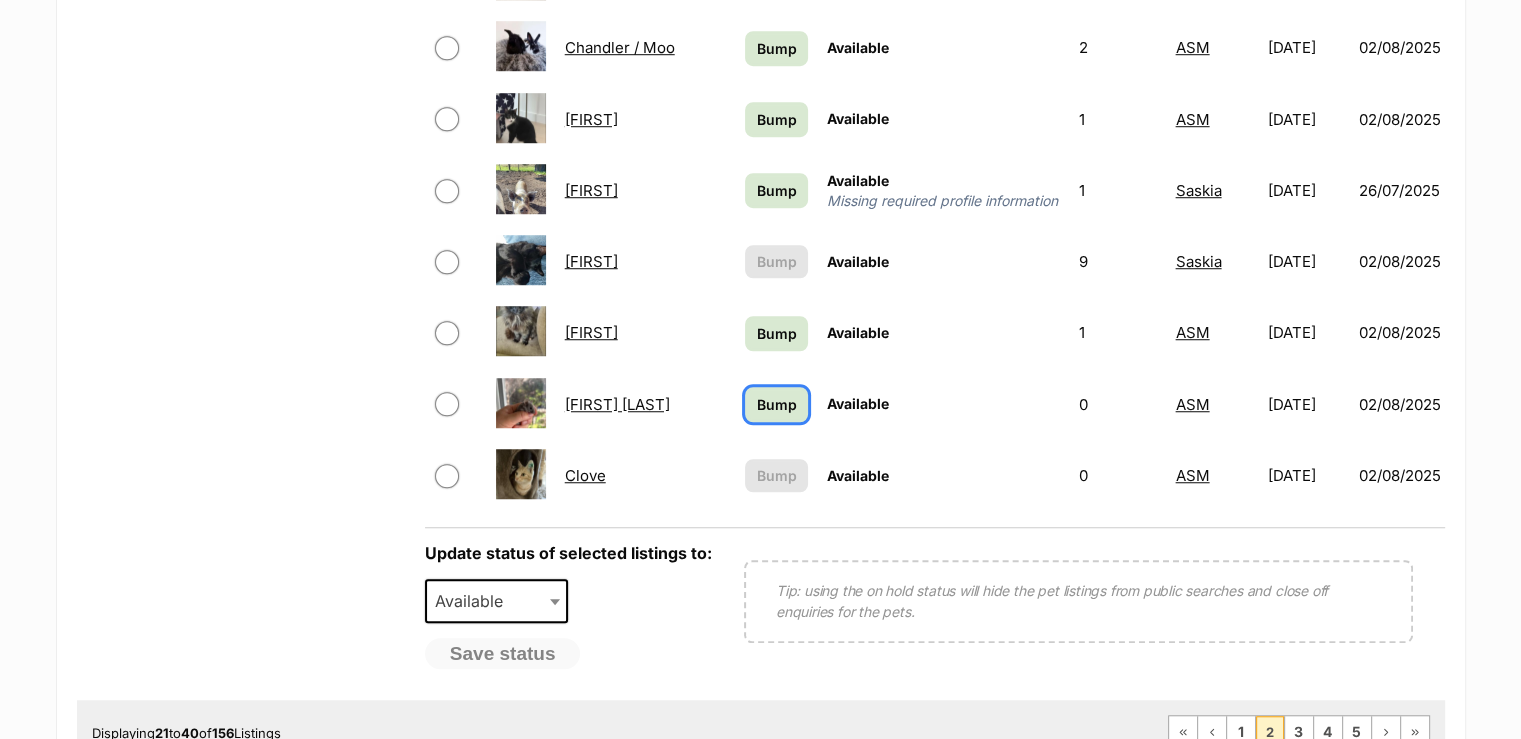 scroll, scrollTop: 1500, scrollLeft: 0, axis: vertical 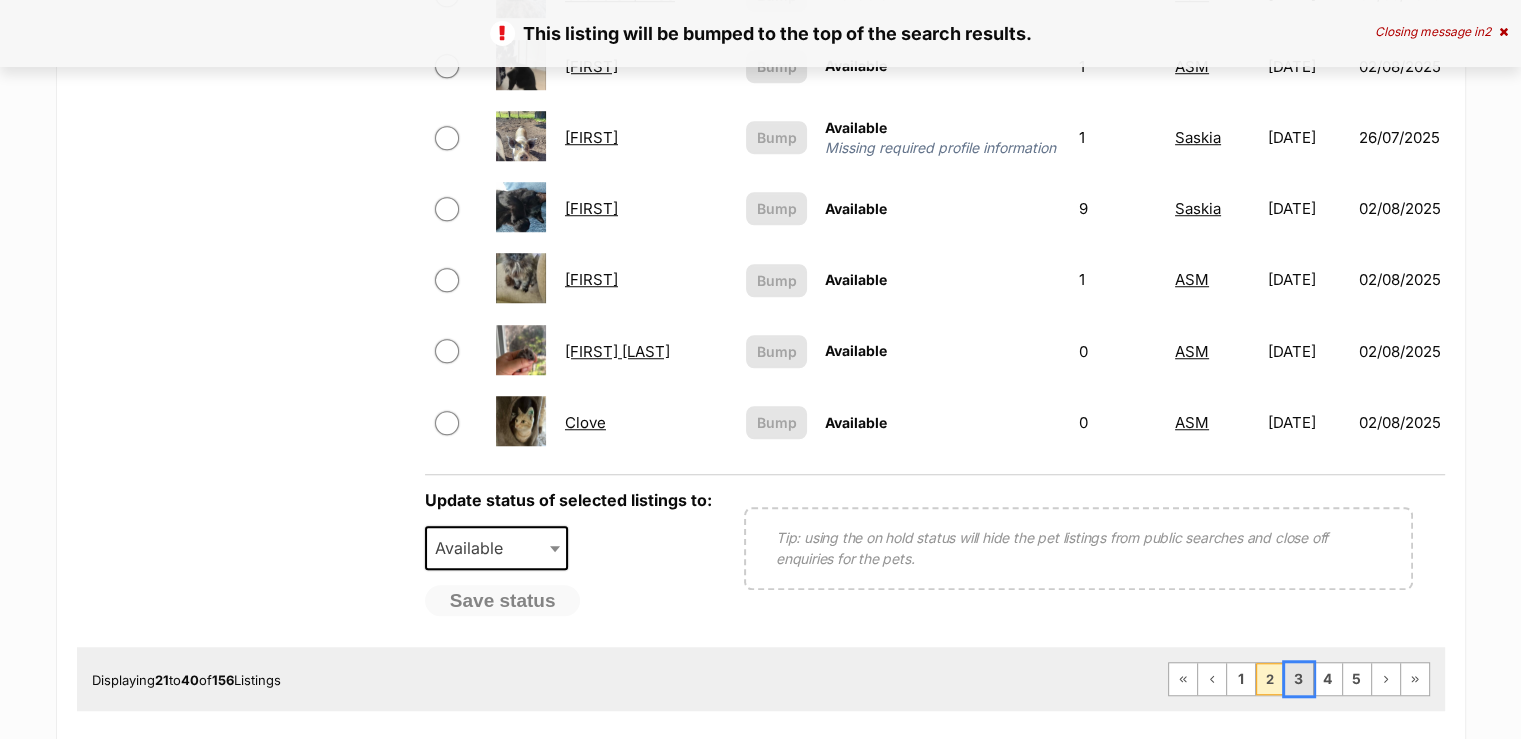 click on "3" at bounding box center [1299, 679] 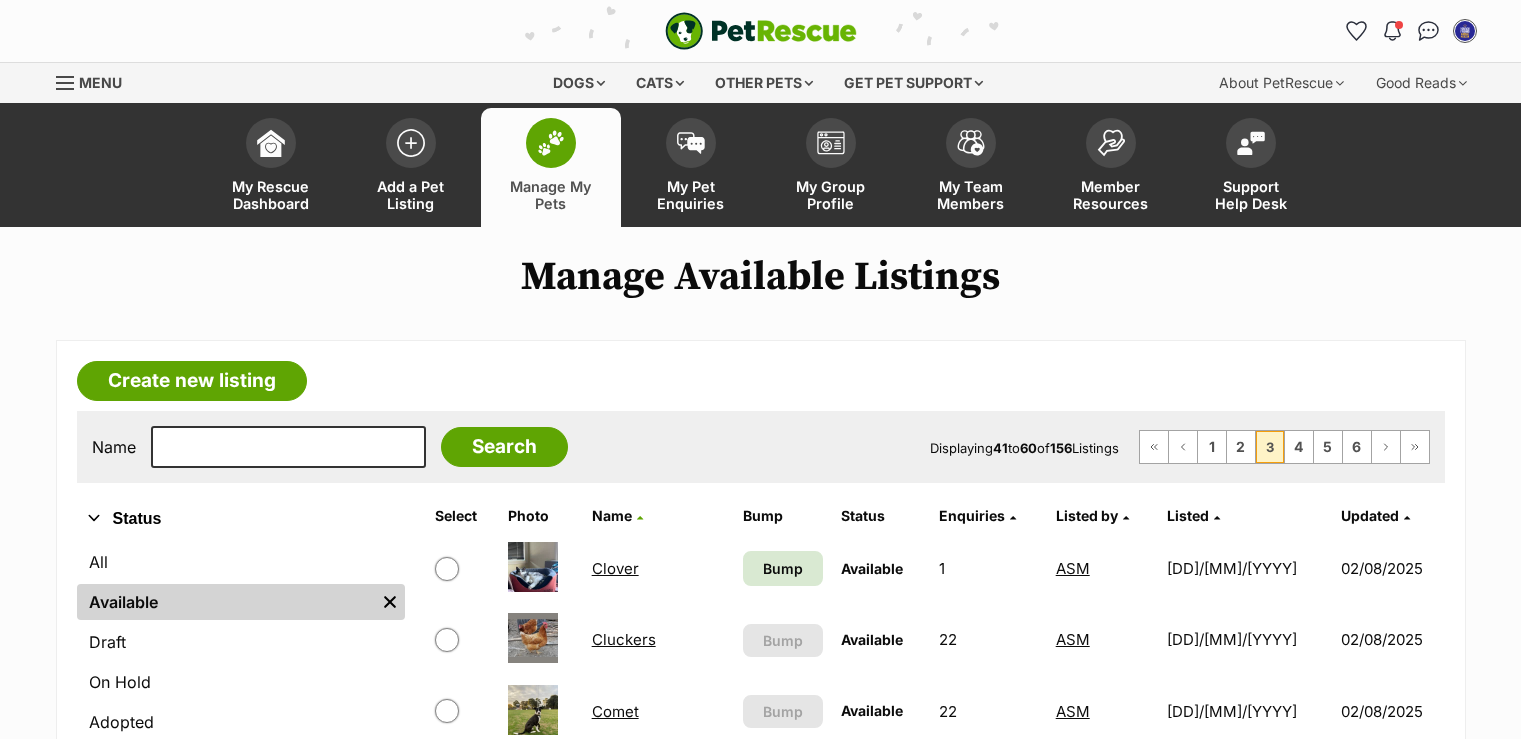 scroll, scrollTop: 0, scrollLeft: 0, axis: both 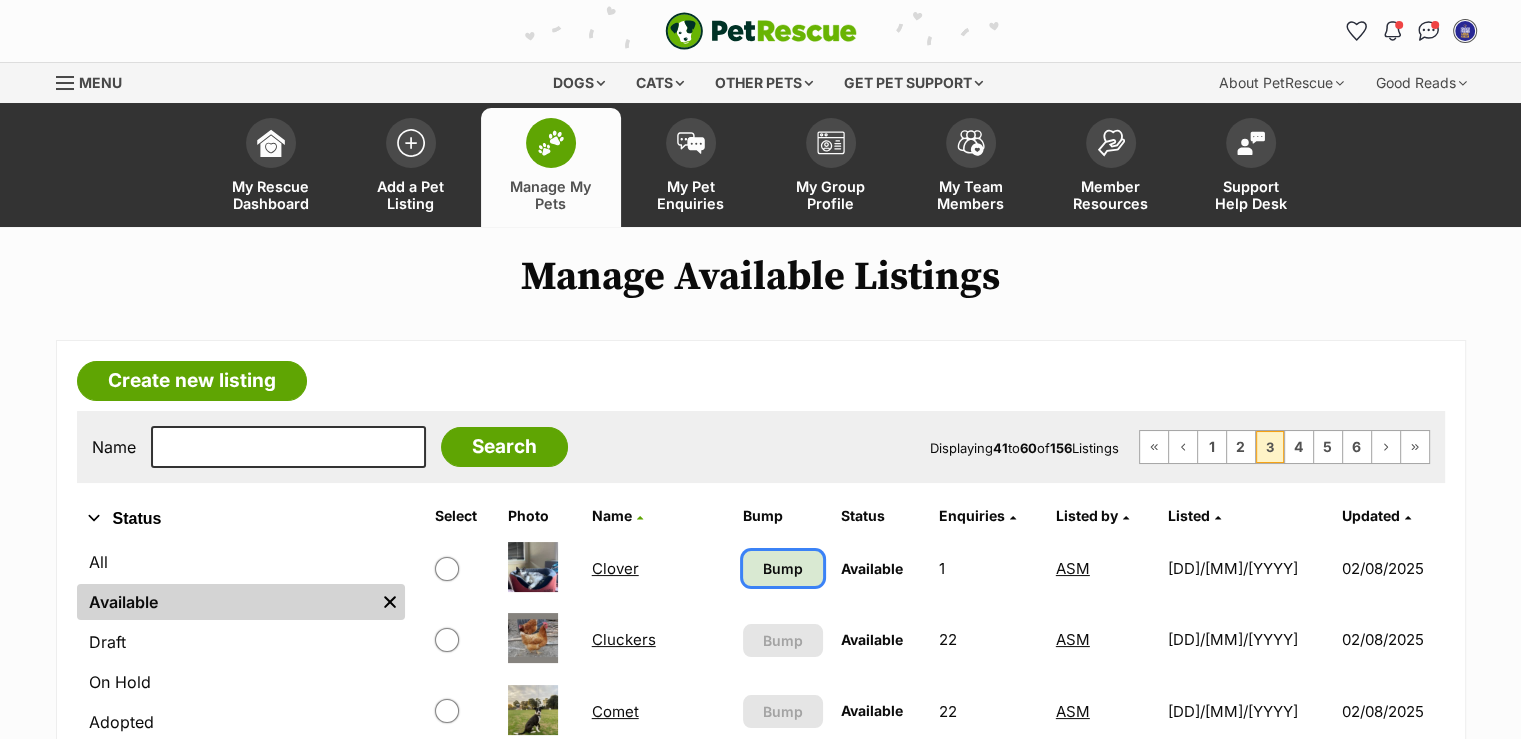click on "Bump" at bounding box center (783, 568) 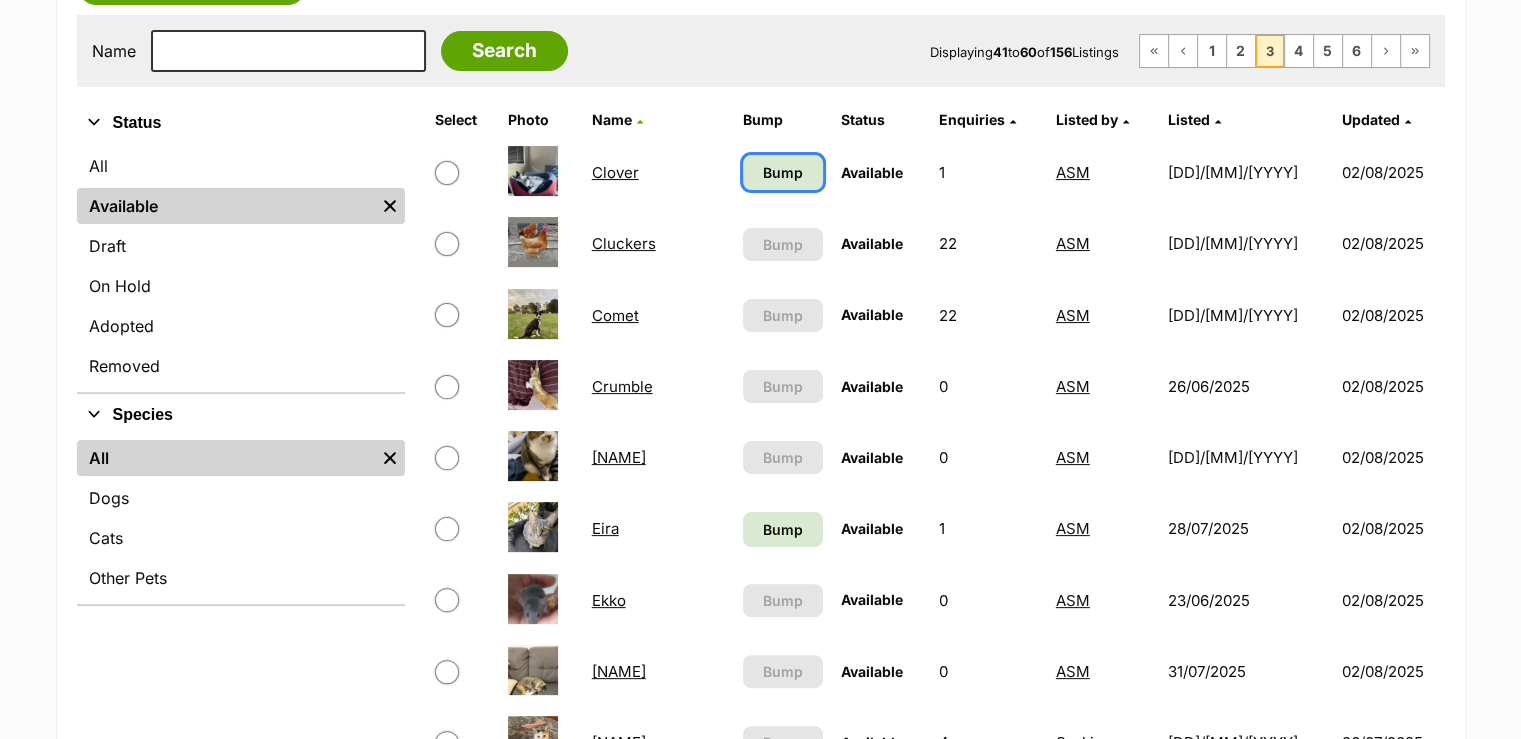 scroll, scrollTop: 400, scrollLeft: 0, axis: vertical 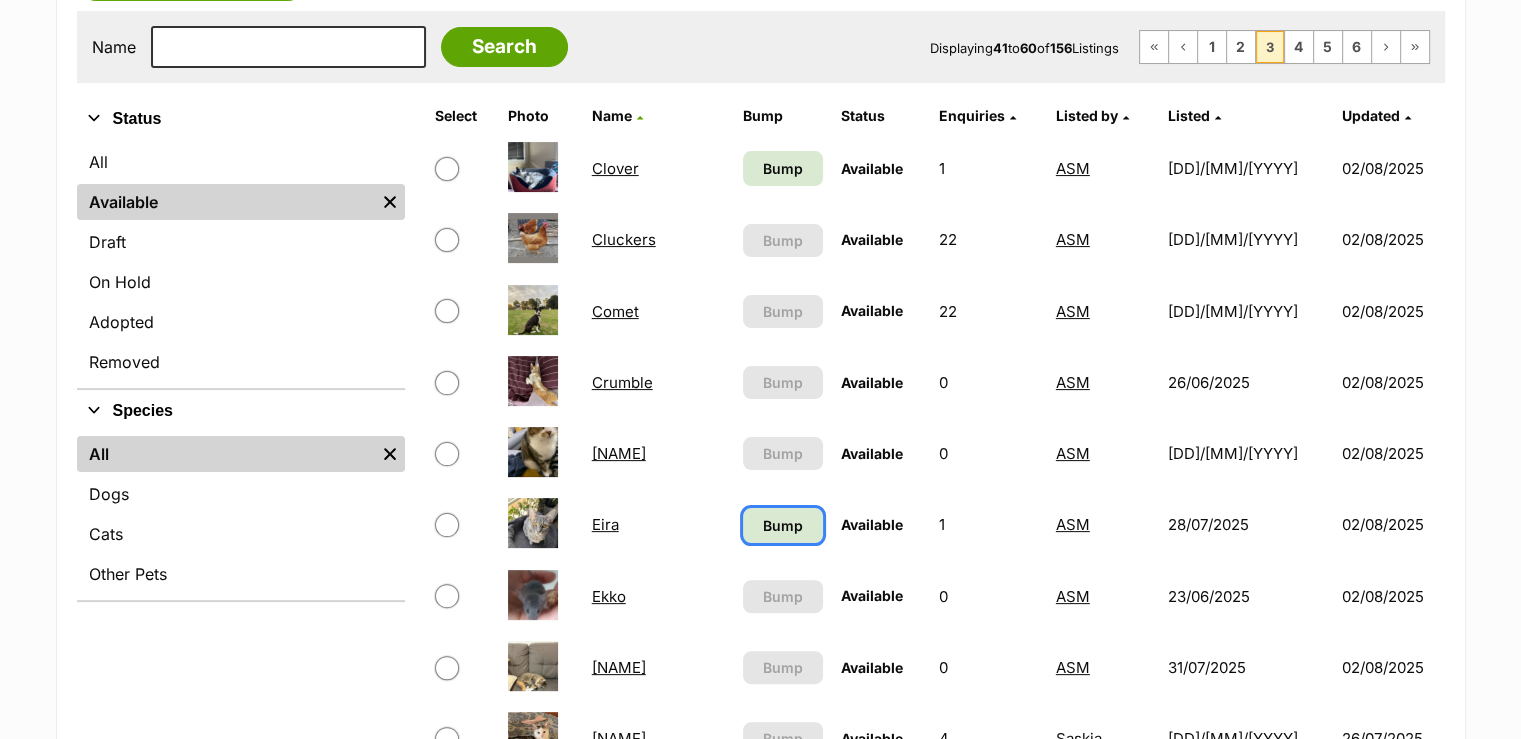 click on "Bump" at bounding box center [783, 525] 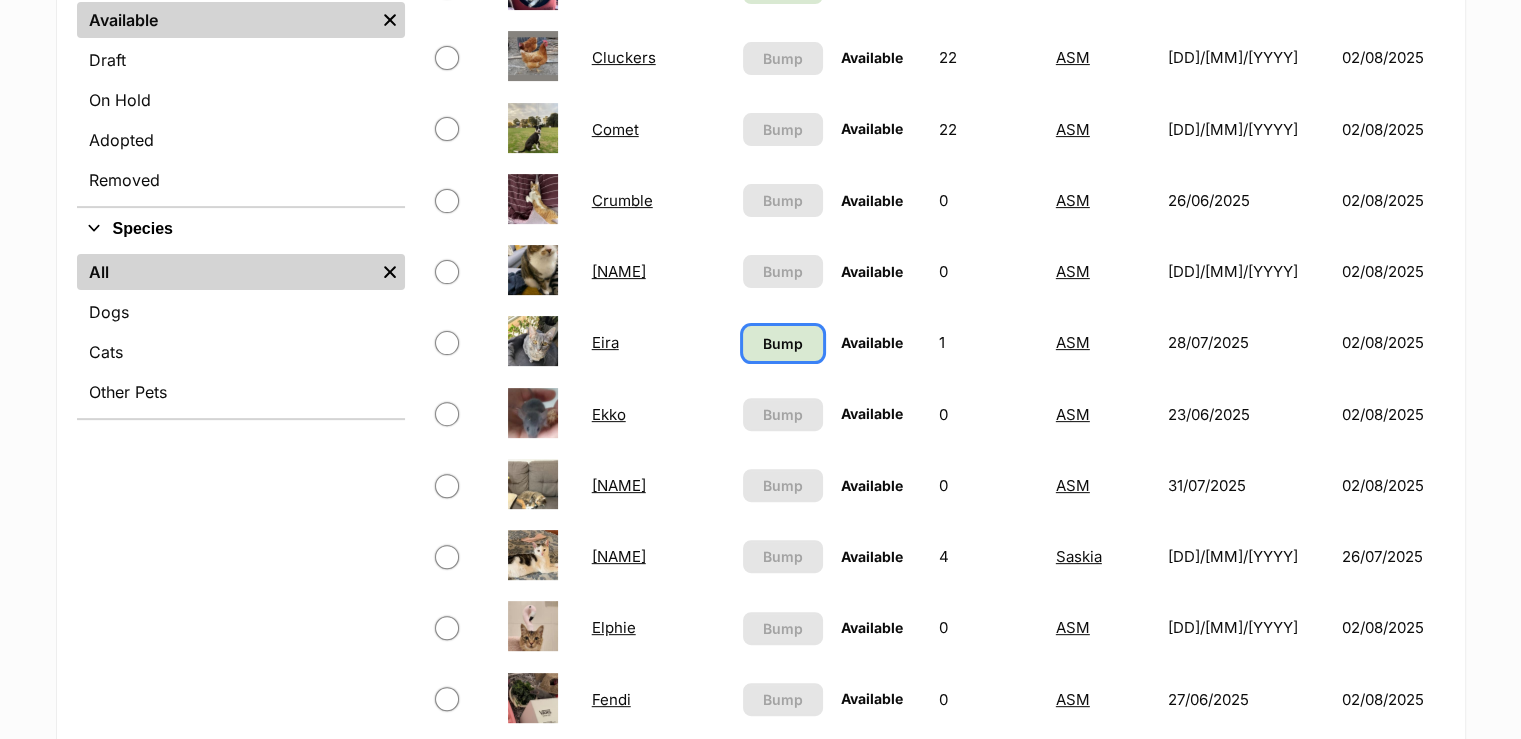 scroll, scrollTop: 600, scrollLeft: 0, axis: vertical 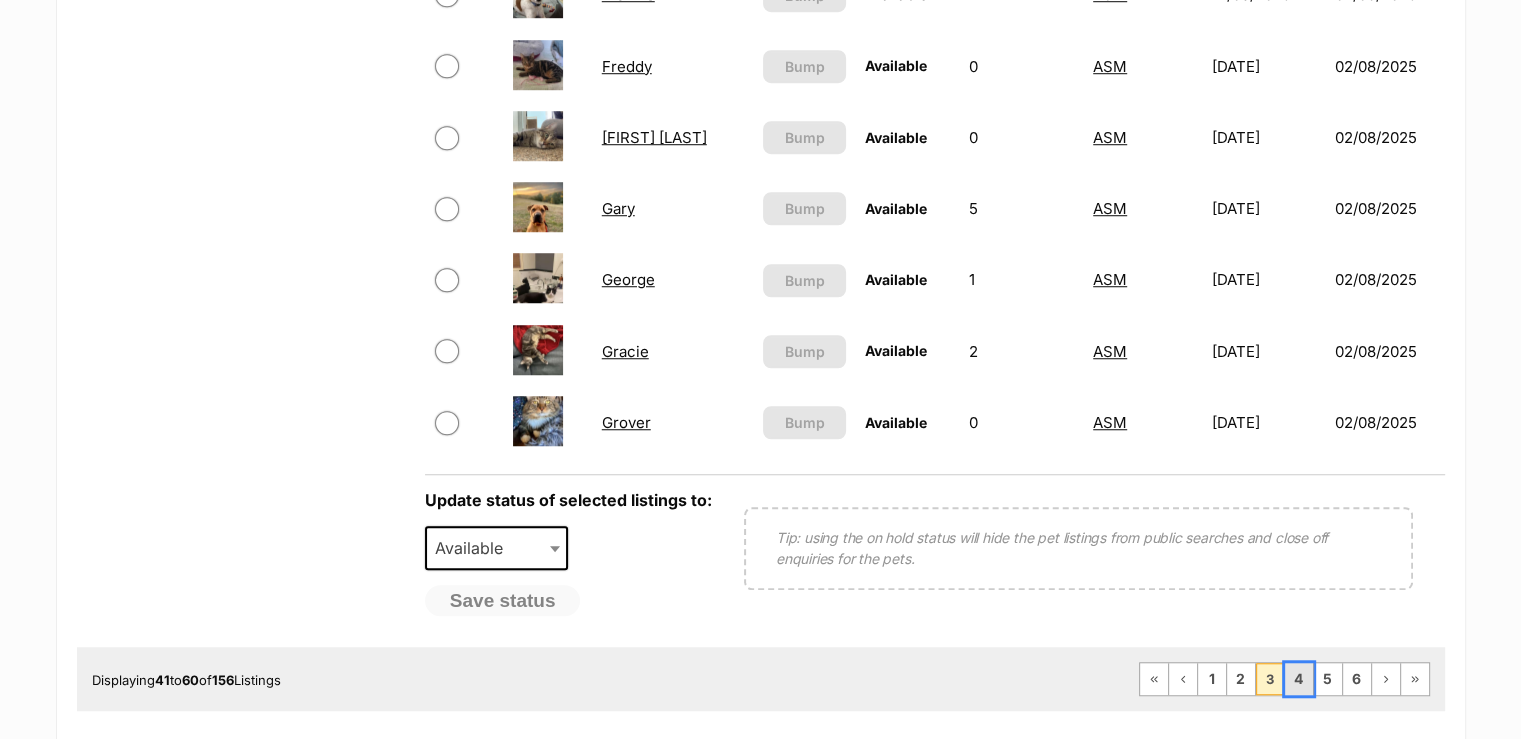 click on "4" at bounding box center [1299, 679] 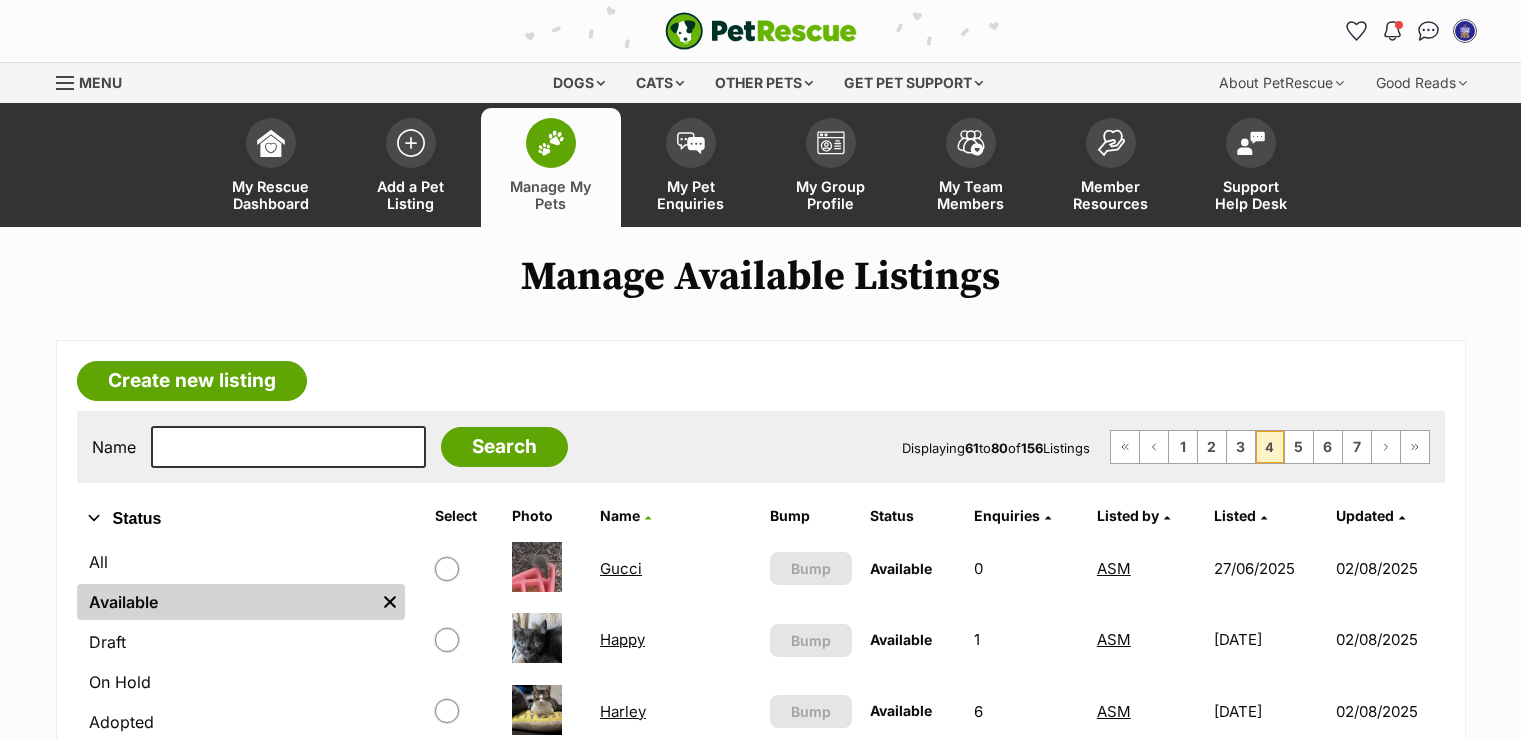 scroll, scrollTop: 0, scrollLeft: 0, axis: both 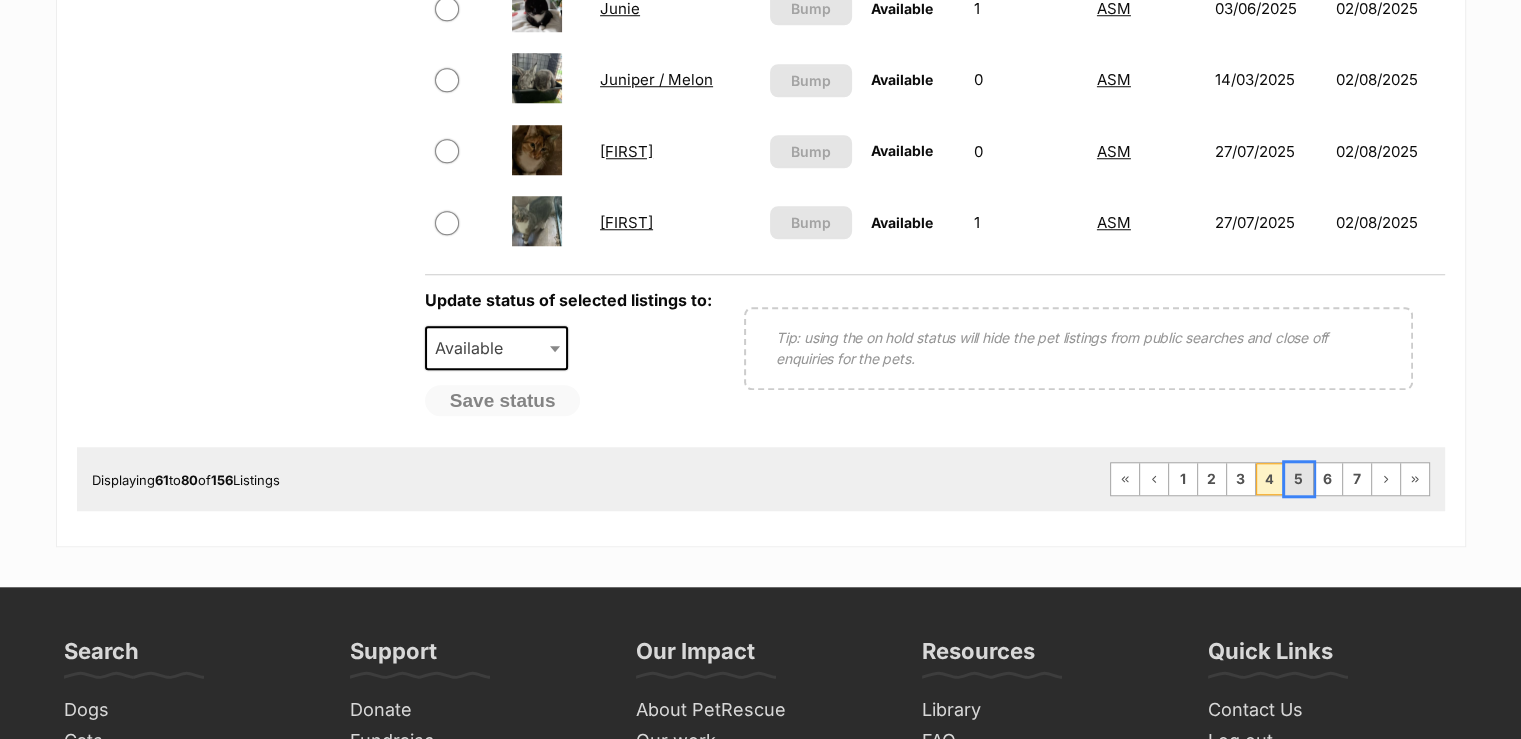 click on "5" at bounding box center (1299, 479) 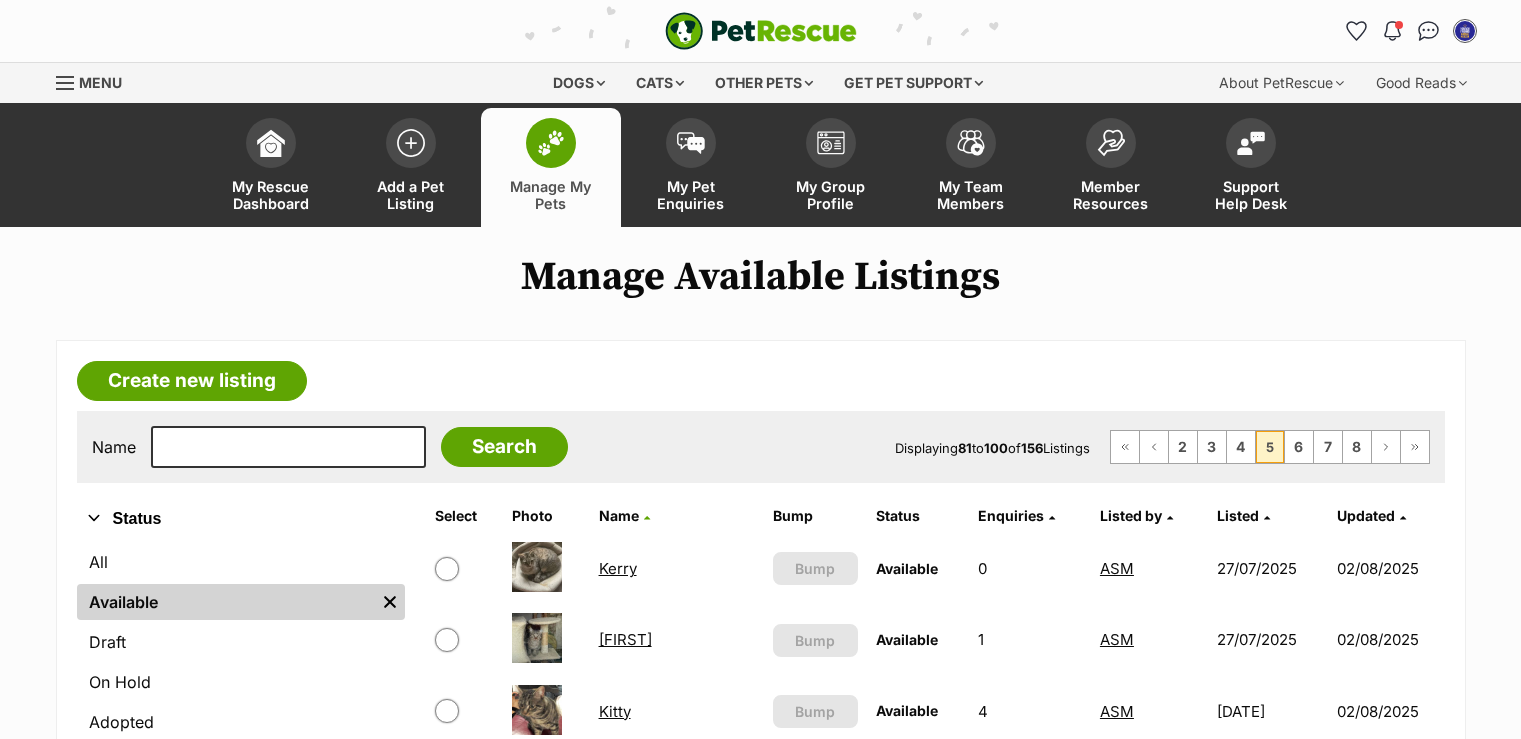 scroll, scrollTop: 0, scrollLeft: 0, axis: both 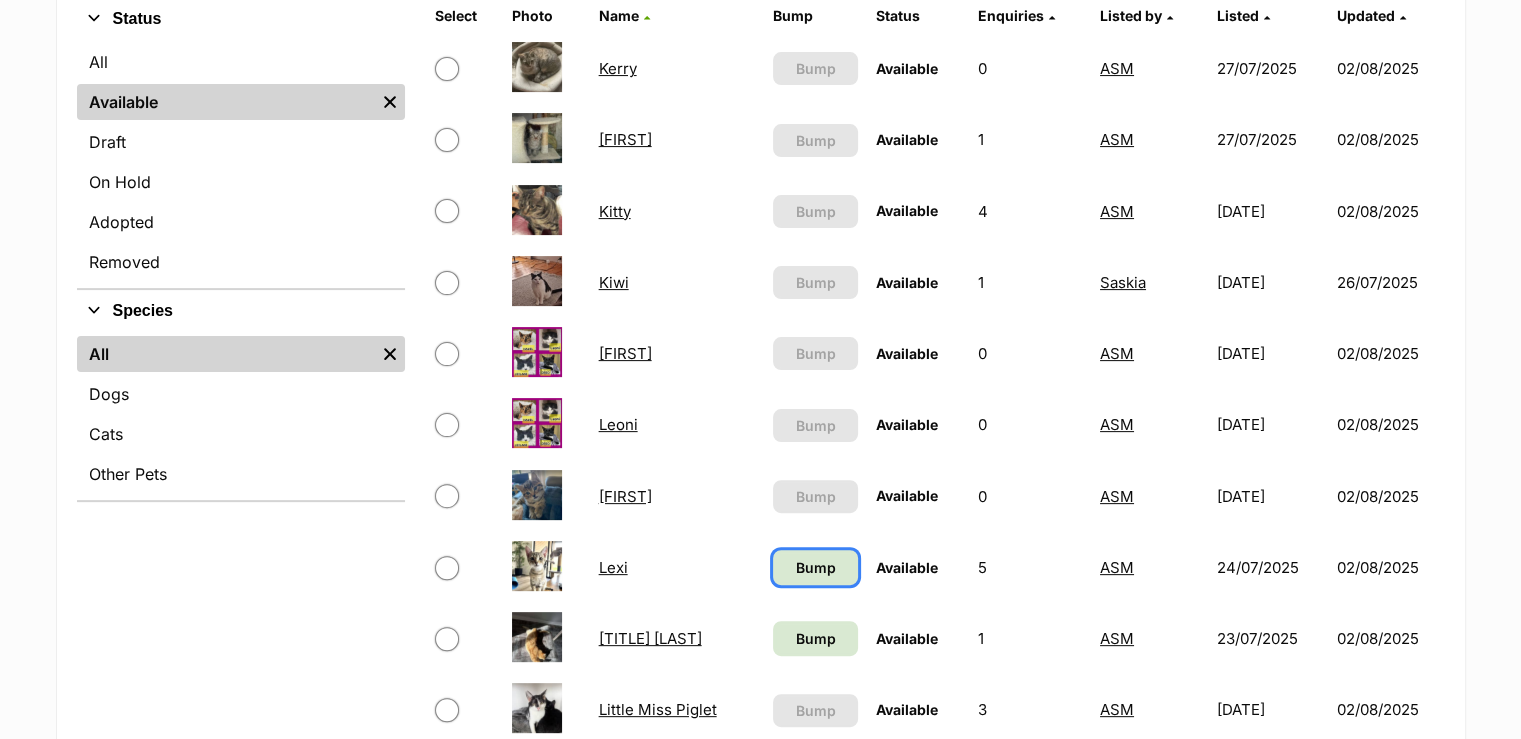 click on "Bump" at bounding box center [815, 567] 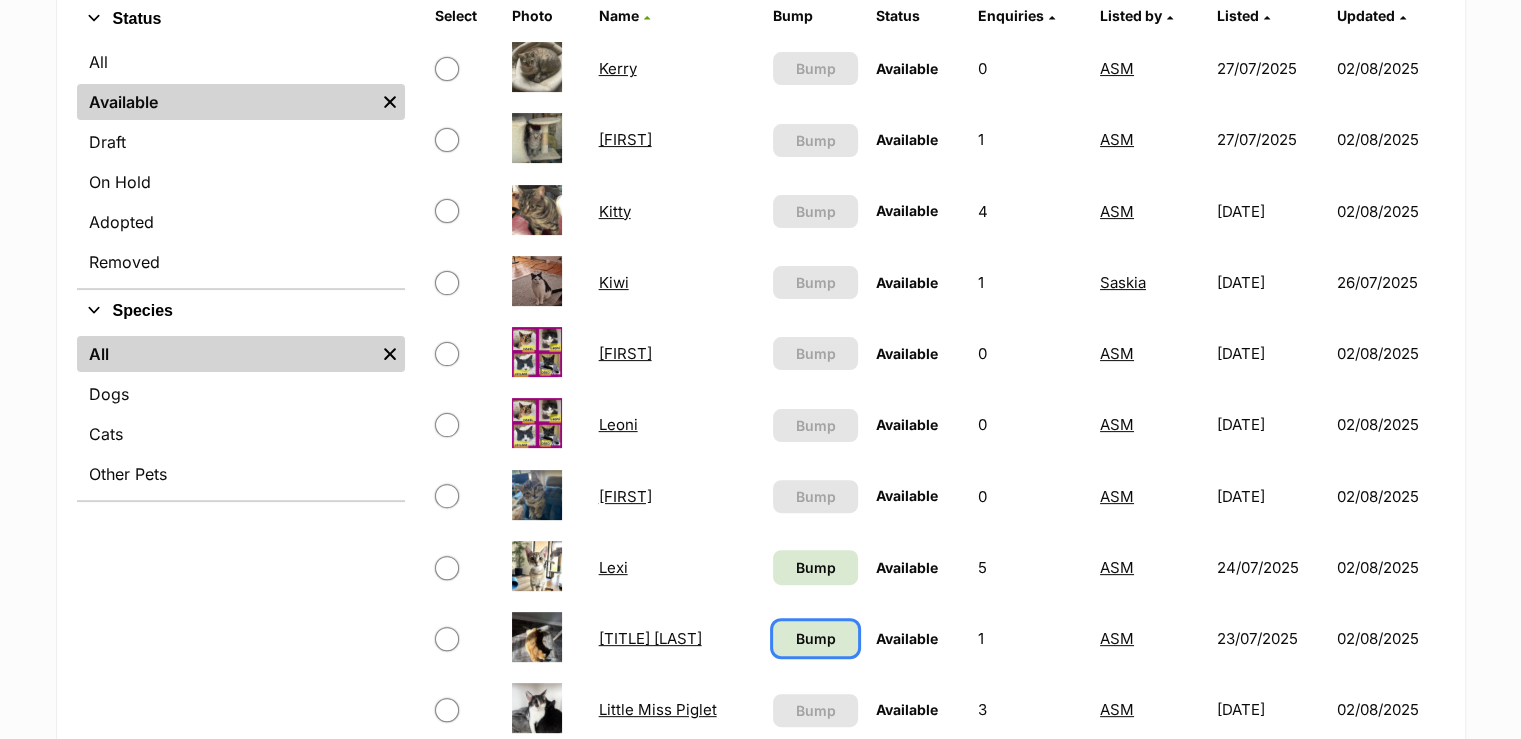 click on "Bump" at bounding box center [815, 638] 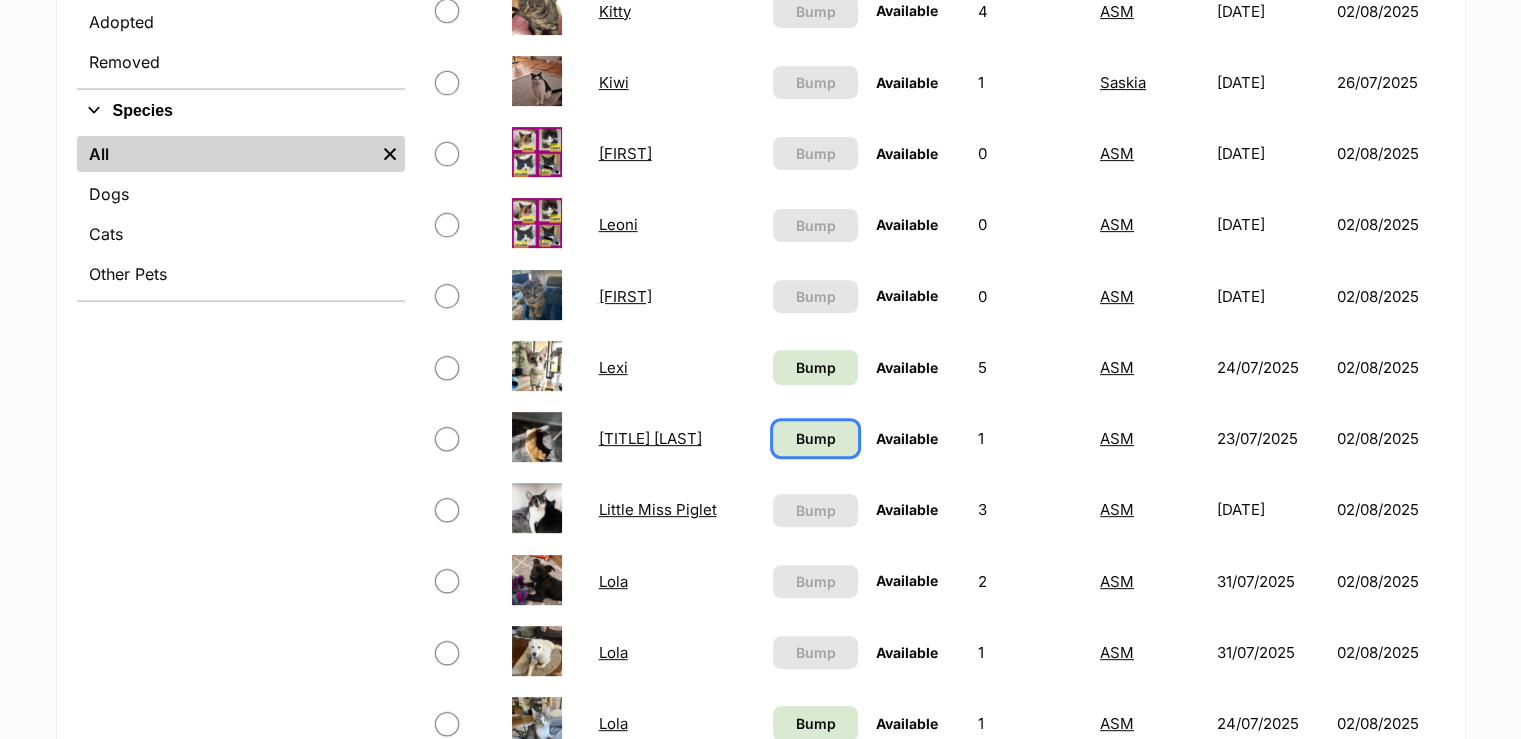 scroll, scrollTop: 800, scrollLeft: 0, axis: vertical 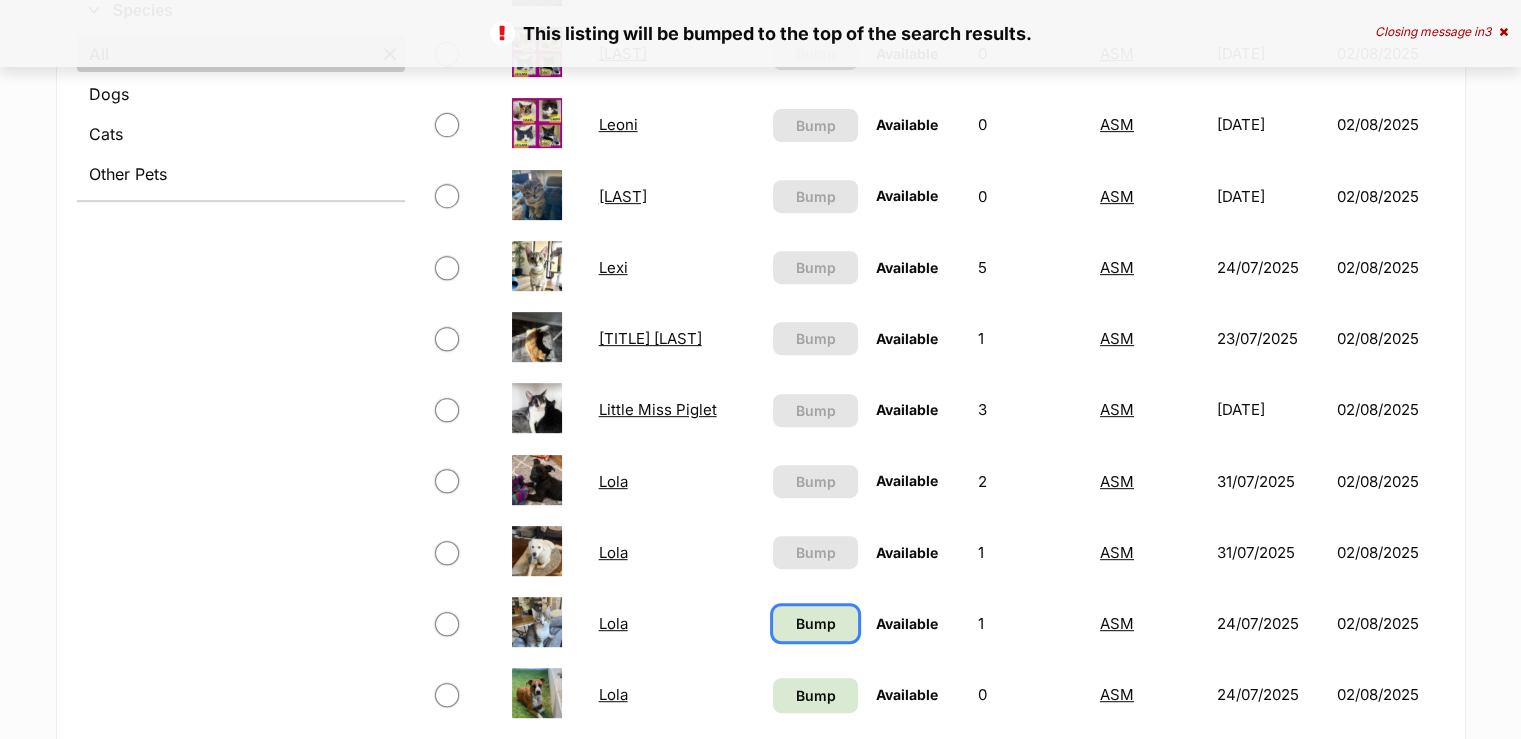 click on "Bump" at bounding box center (815, 623) 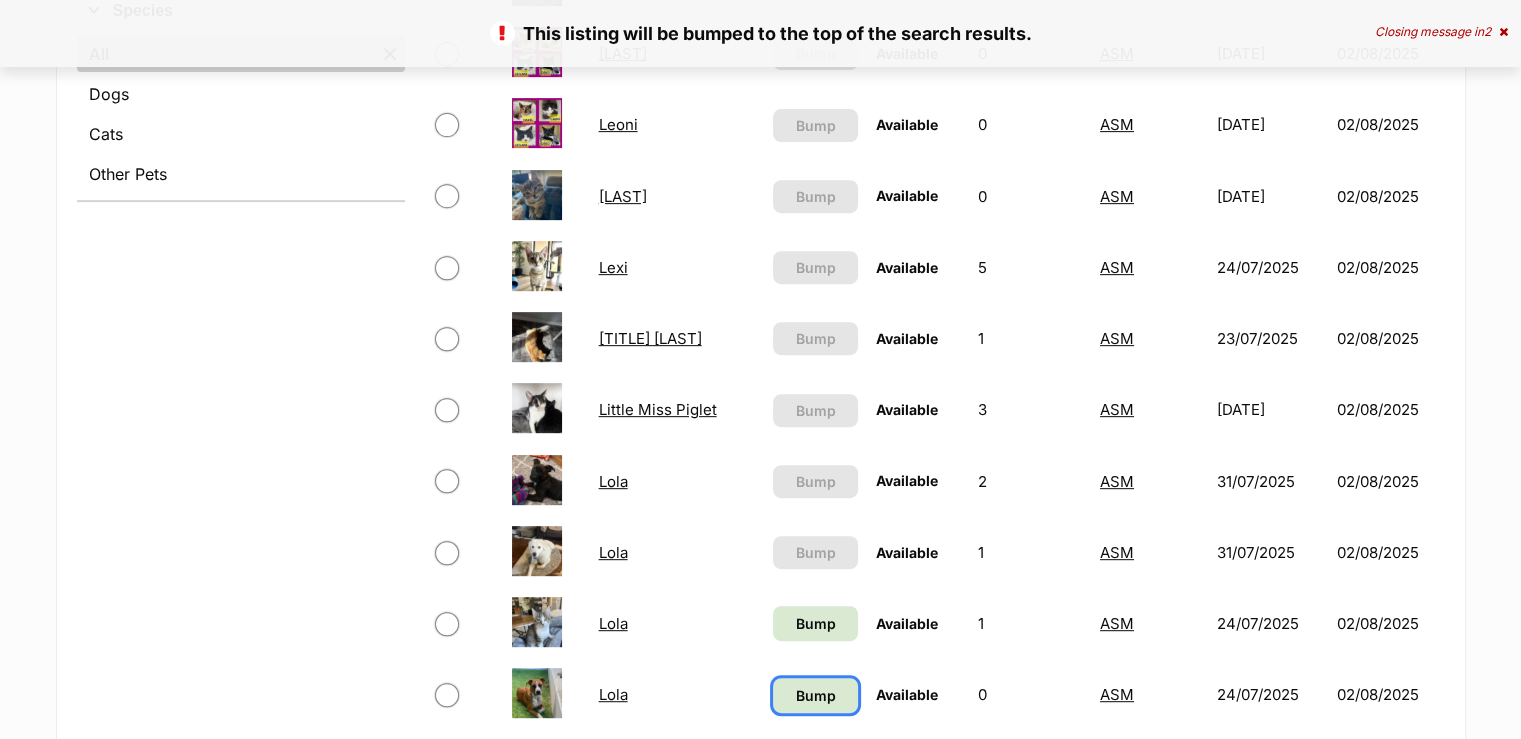 click on "Bump" at bounding box center [815, 695] 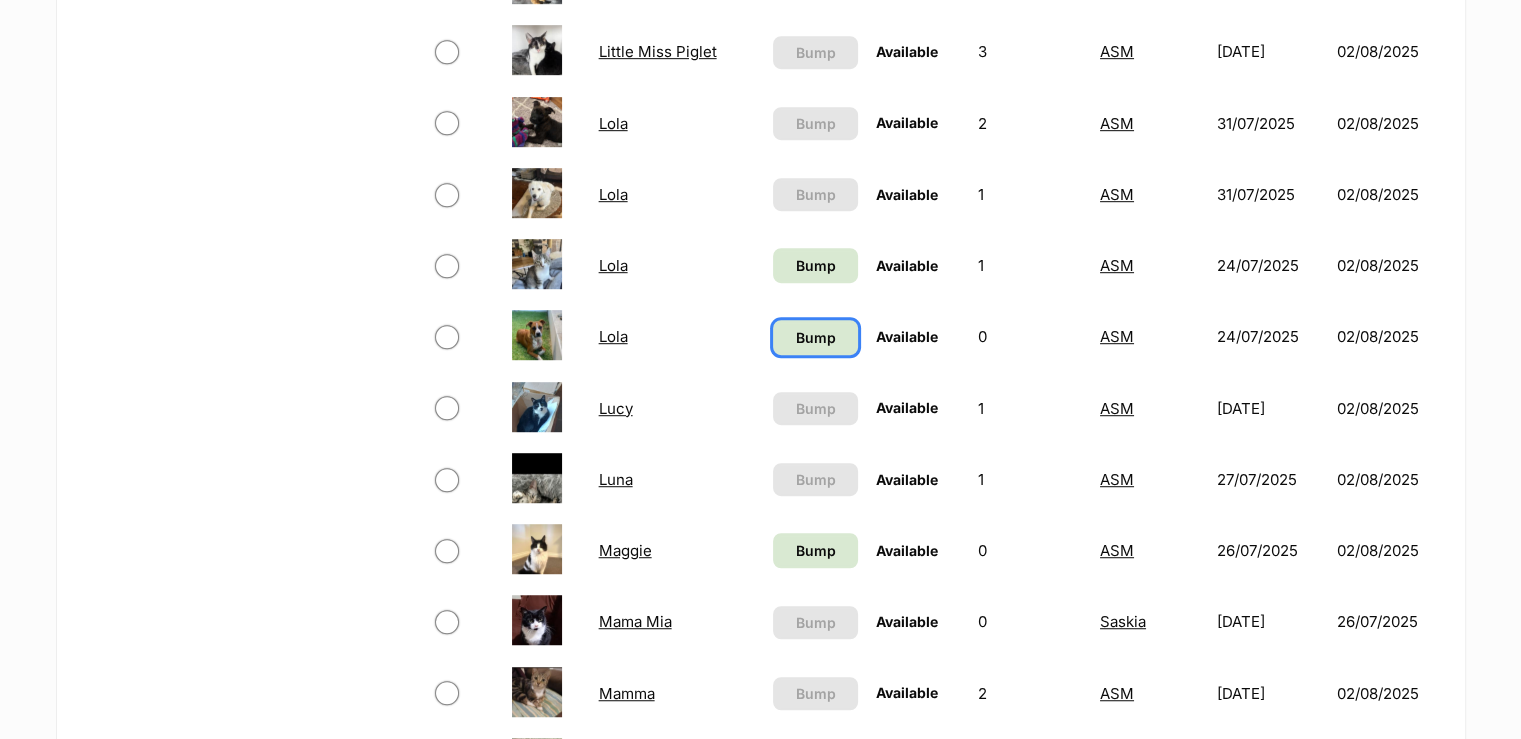scroll, scrollTop: 1200, scrollLeft: 0, axis: vertical 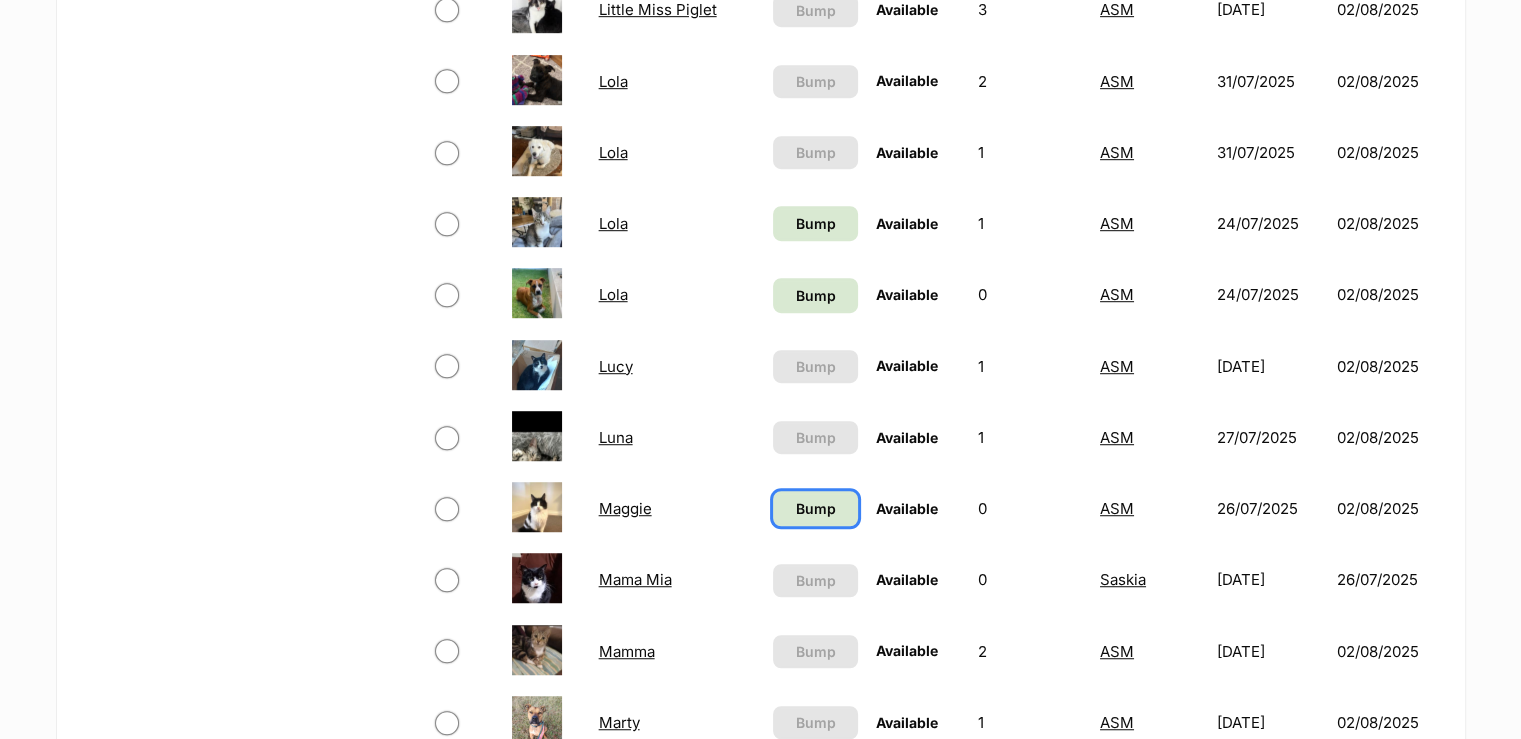 click on "Bump" at bounding box center [815, 508] 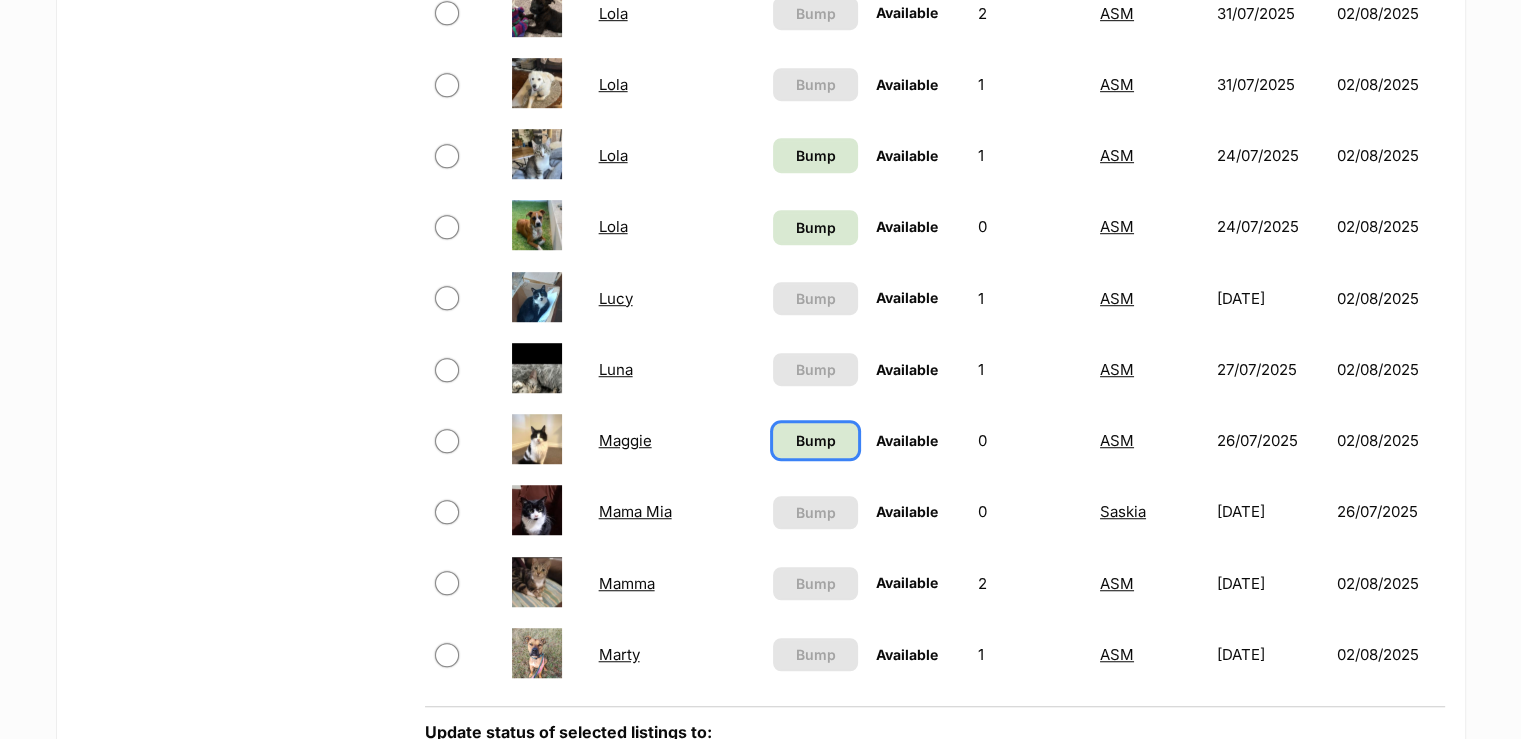scroll, scrollTop: 1300, scrollLeft: 0, axis: vertical 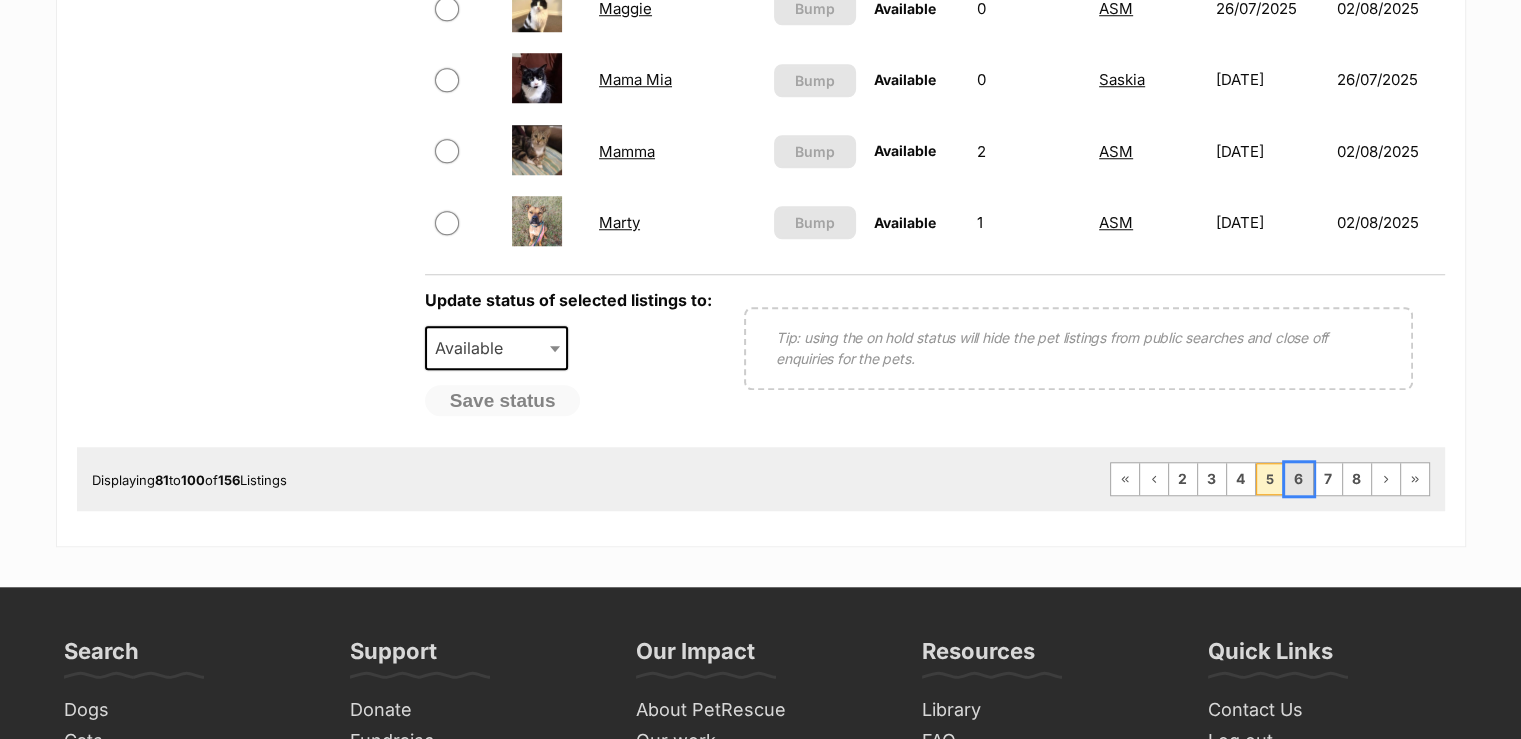click on "6" at bounding box center (1299, 479) 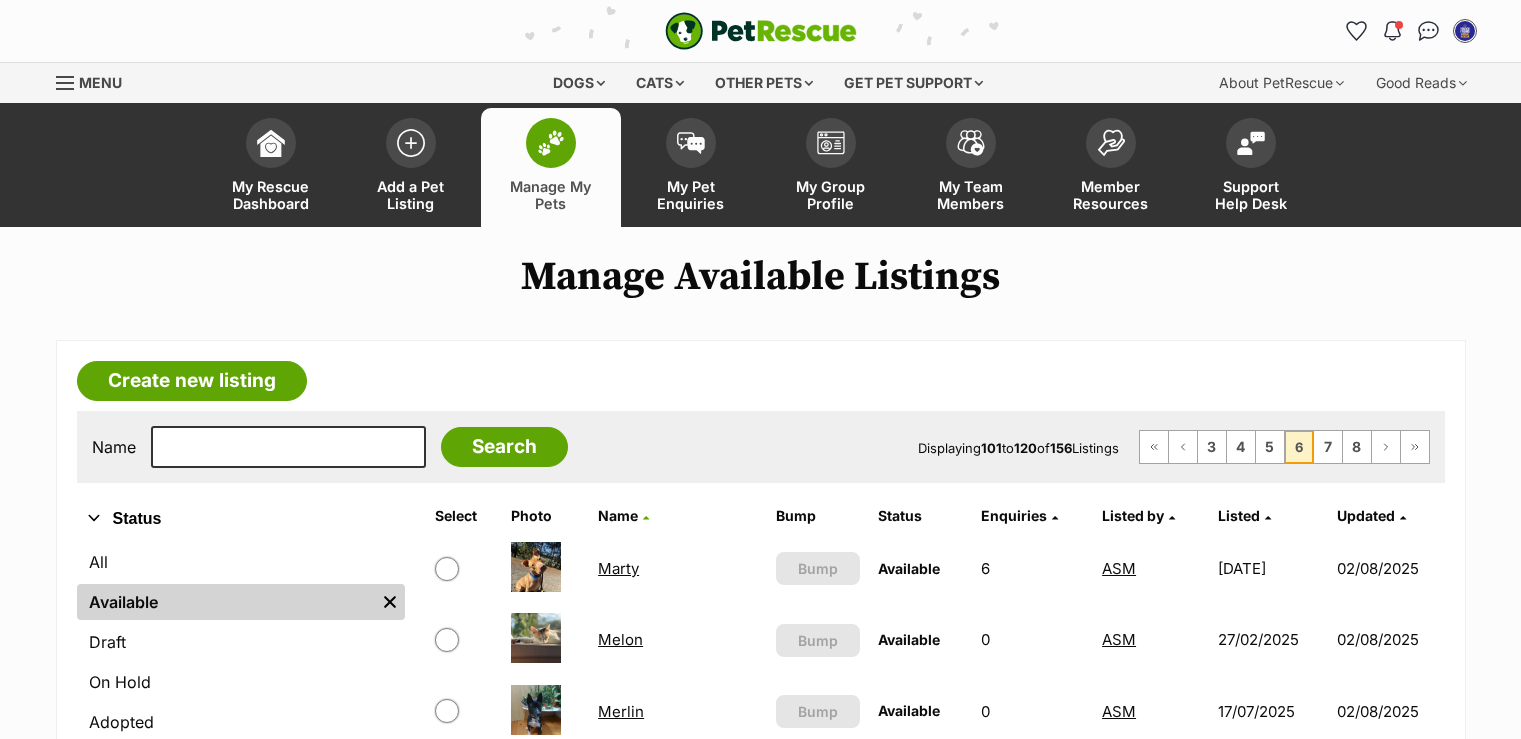 scroll, scrollTop: 0, scrollLeft: 0, axis: both 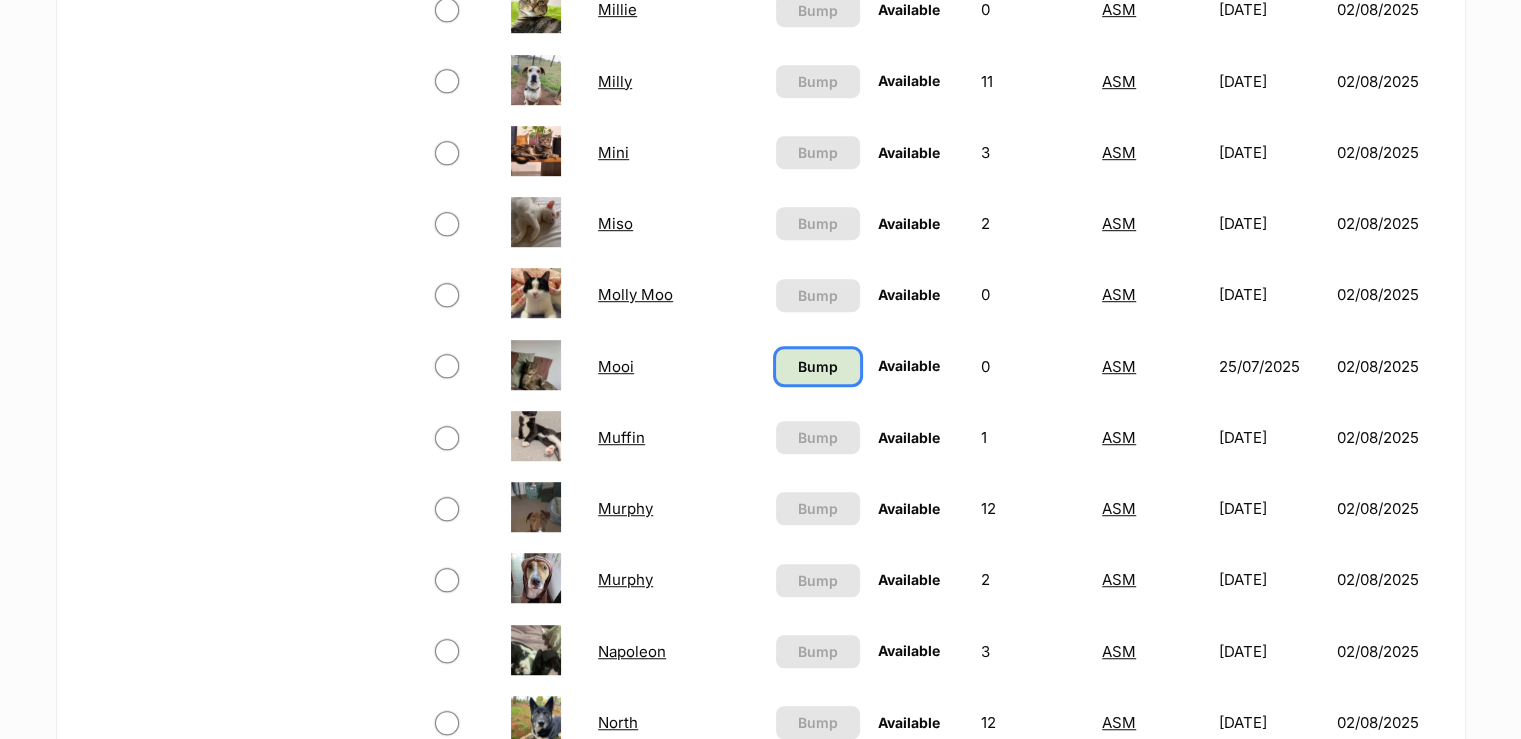 click on "Bump" at bounding box center [818, 366] 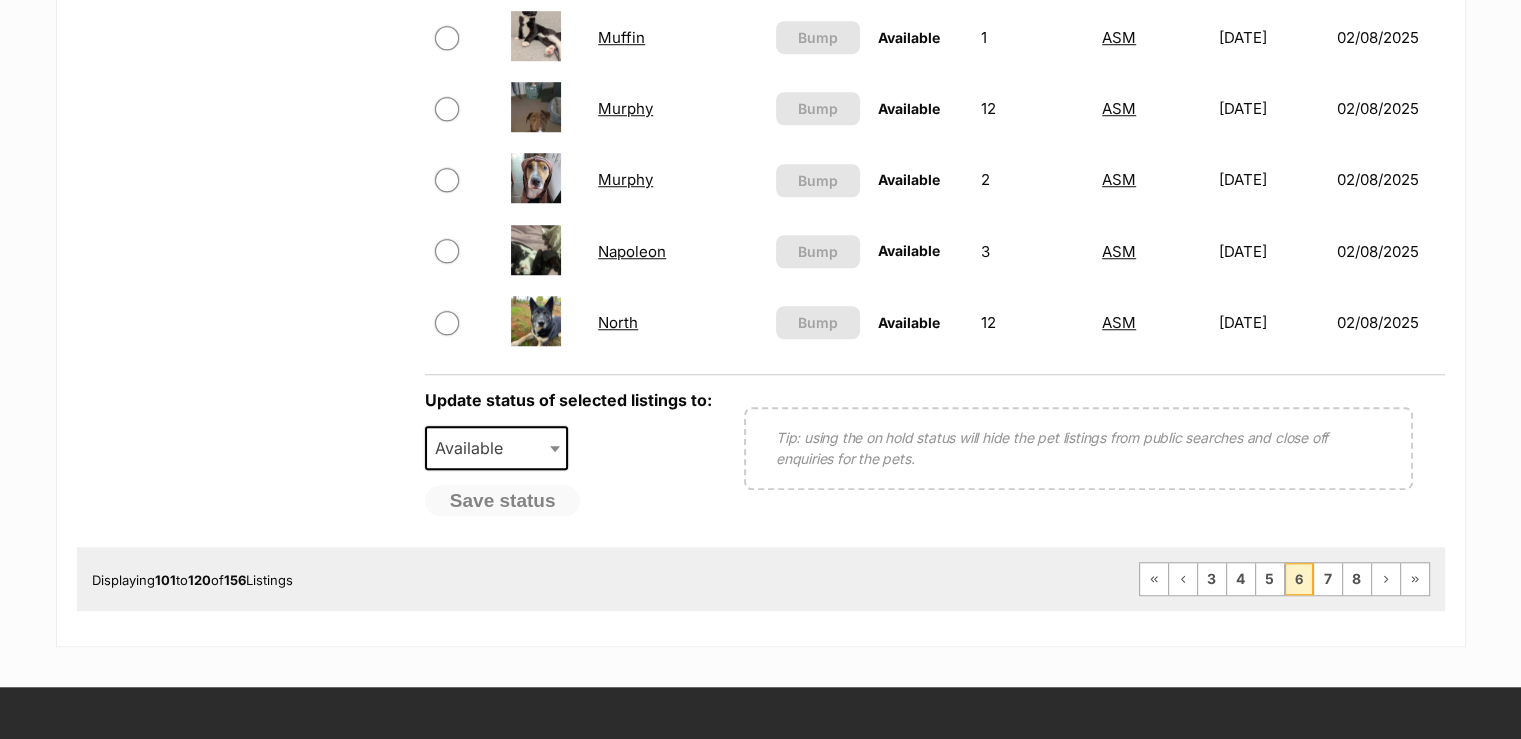 scroll, scrollTop: 1700, scrollLeft: 0, axis: vertical 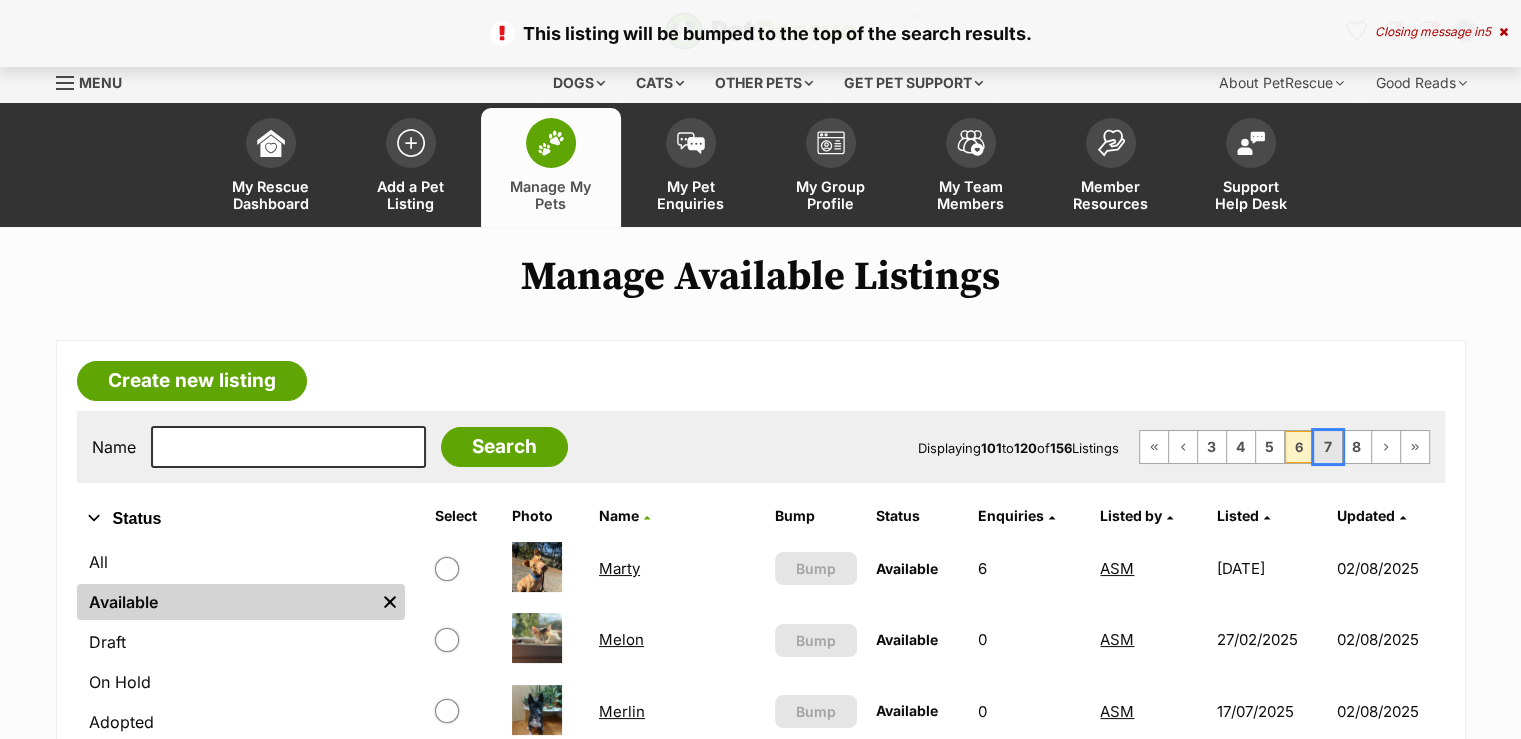 click on "7" at bounding box center (1328, 447) 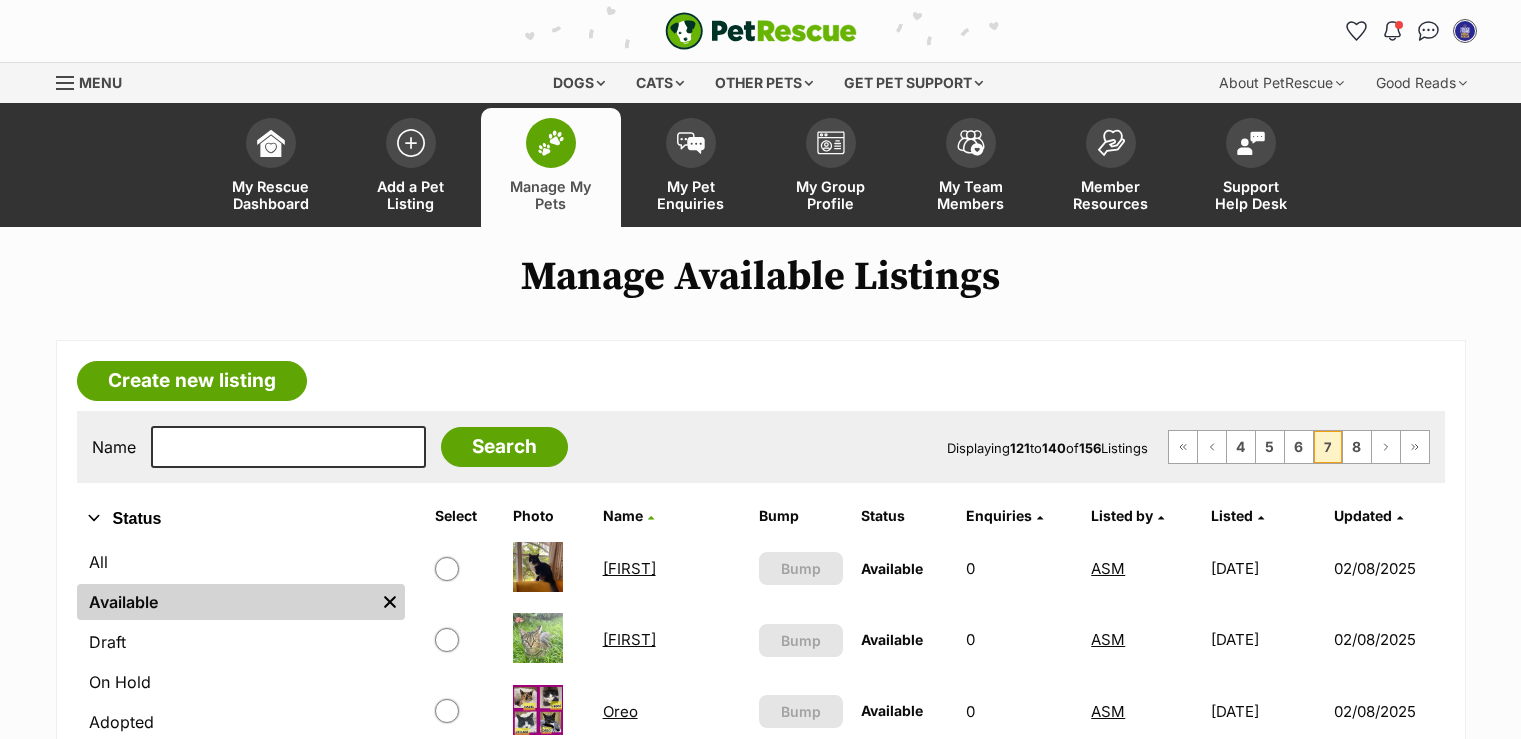 scroll, scrollTop: 0, scrollLeft: 0, axis: both 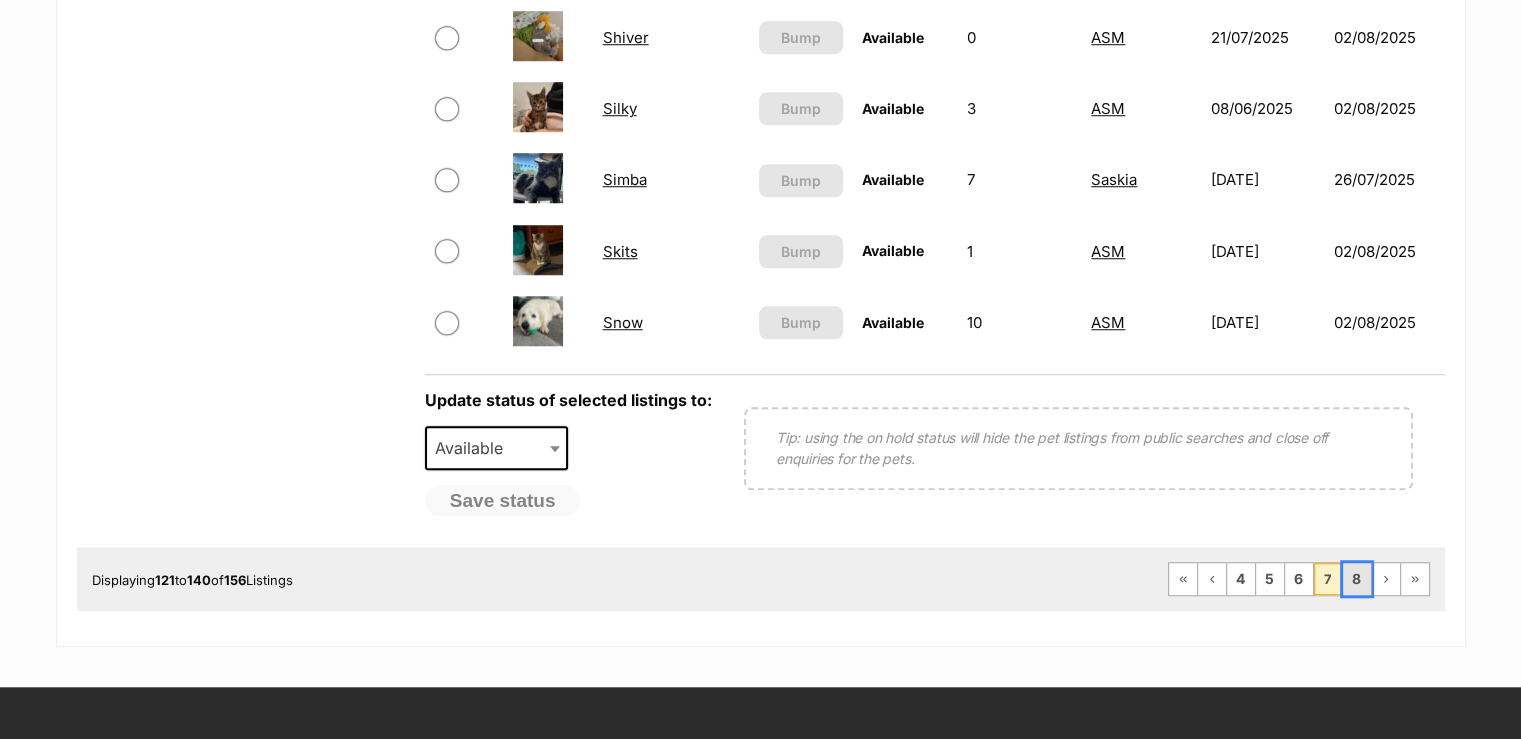 click on "8" at bounding box center [1357, 579] 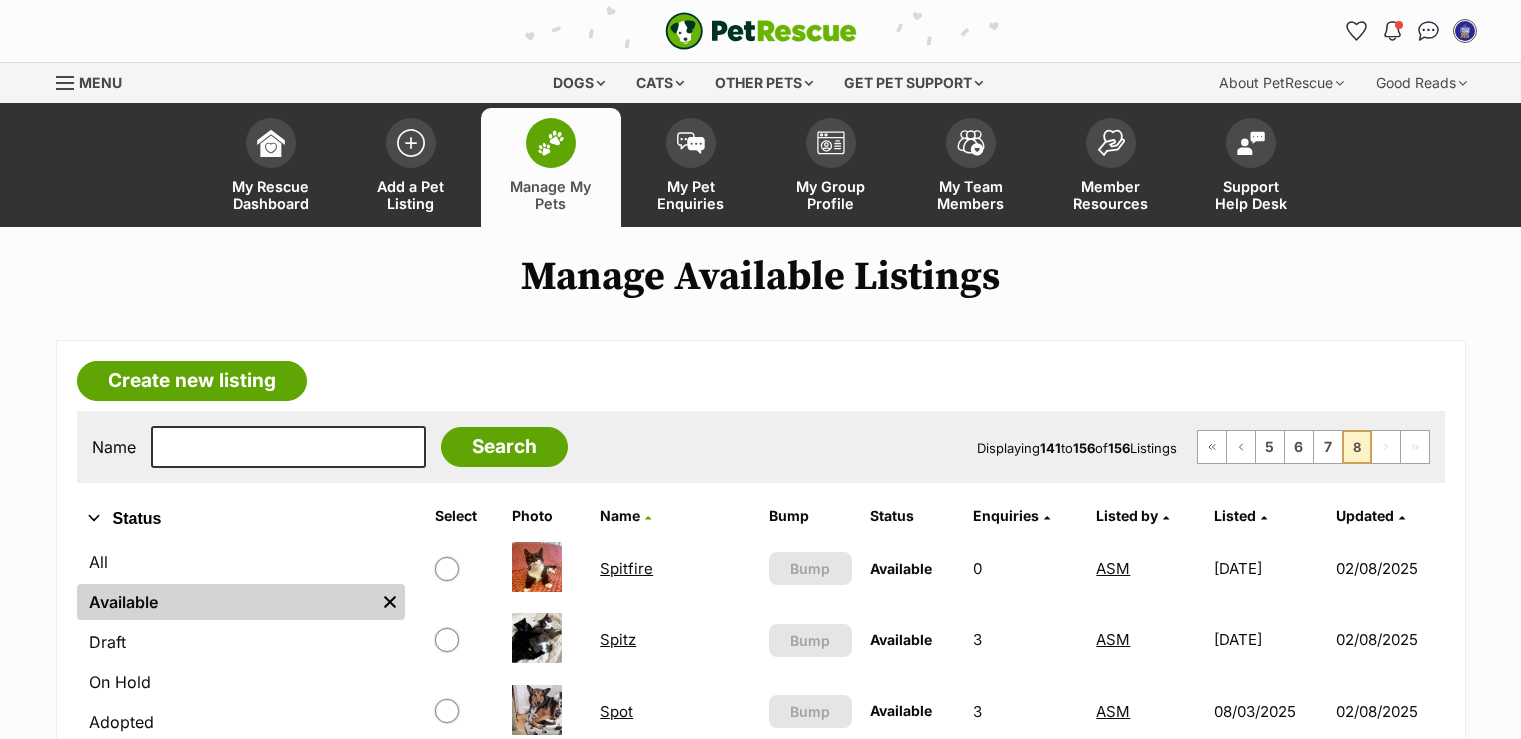 scroll, scrollTop: 0, scrollLeft: 0, axis: both 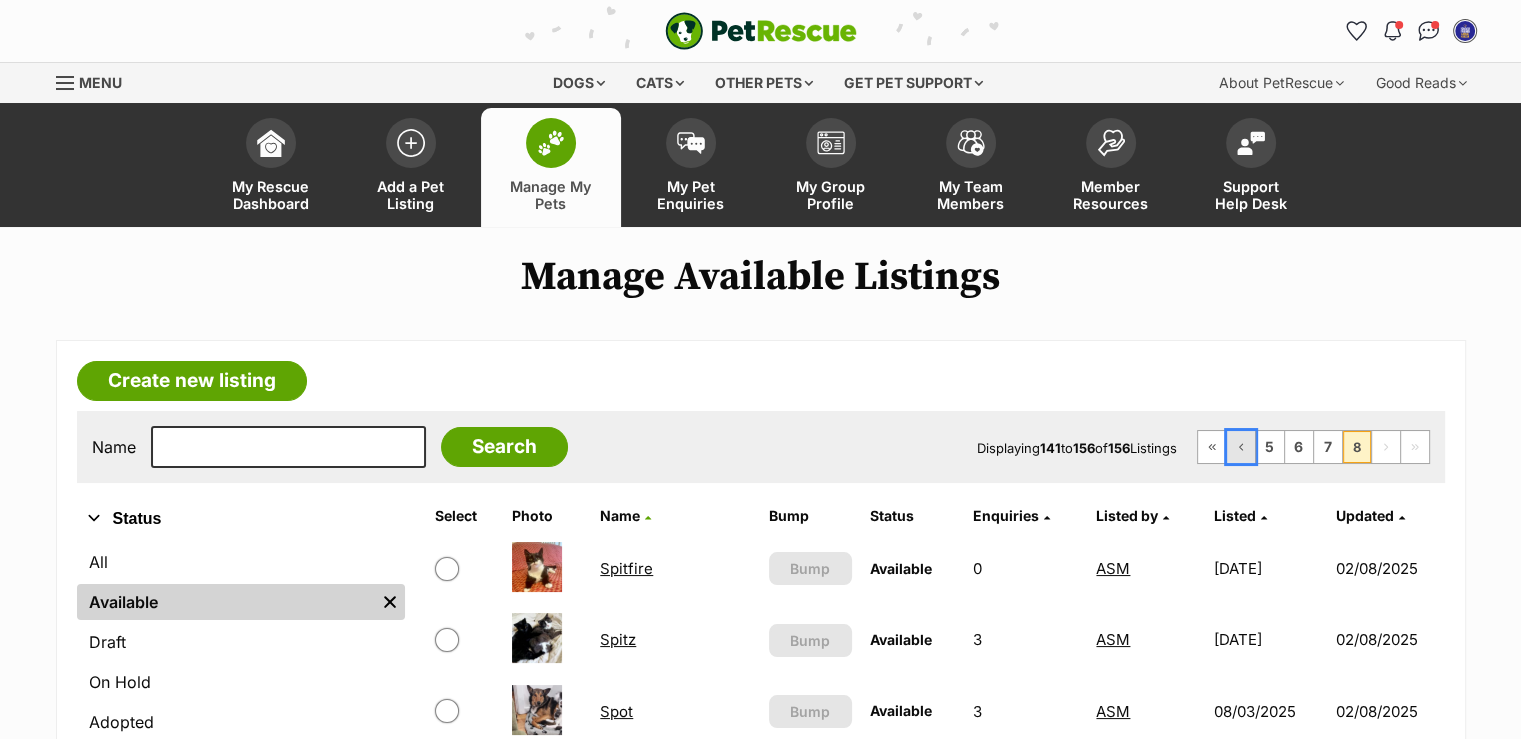 click on "Previous Page" at bounding box center [1241, 447] 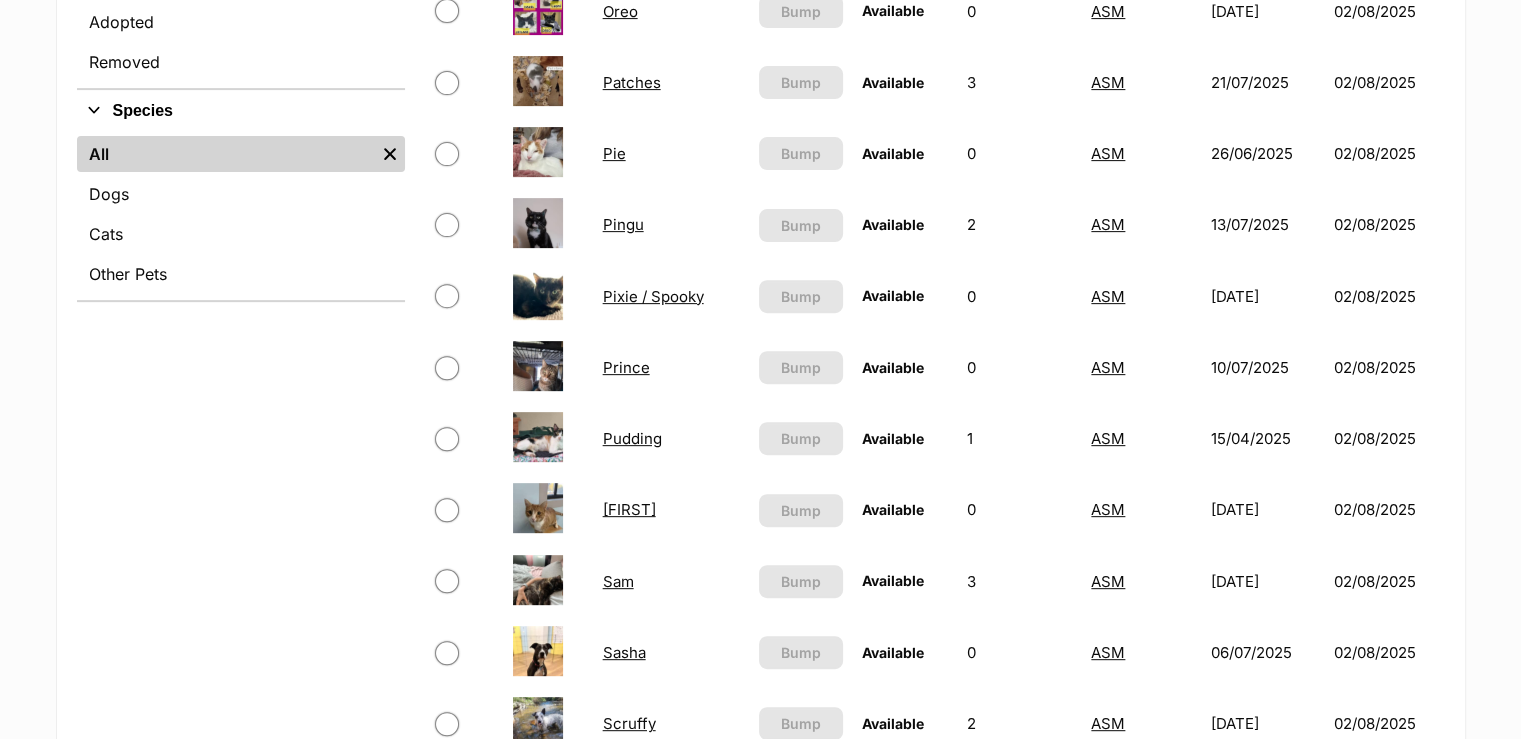 scroll, scrollTop: 0, scrollLeft: 0, axis: both 